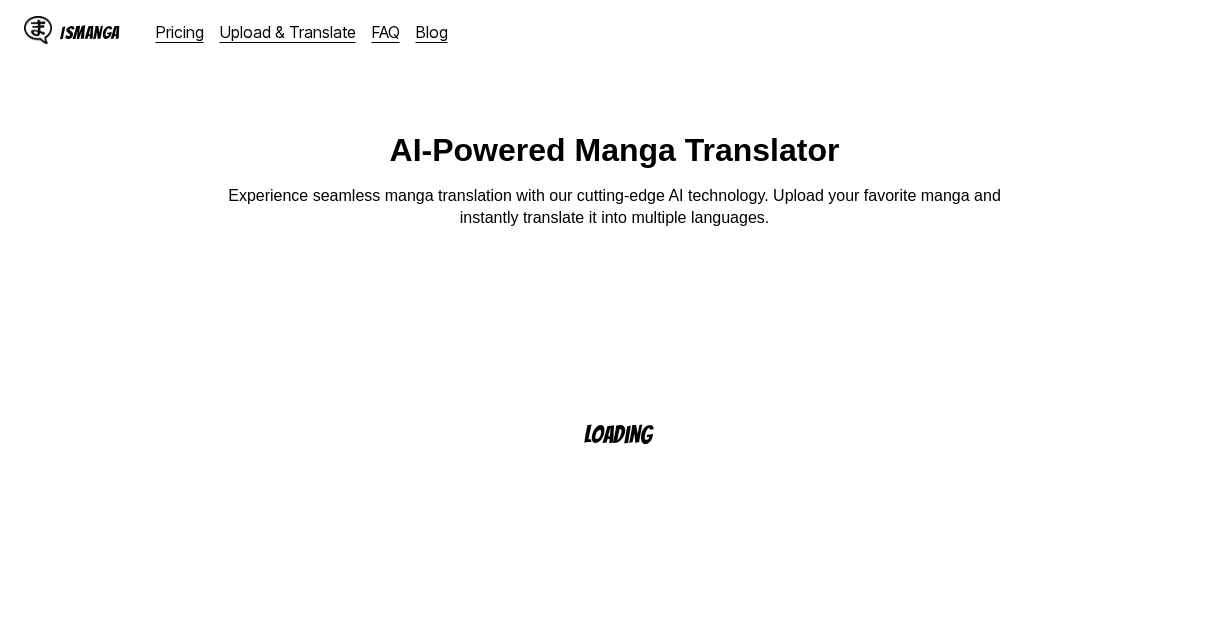 scroll, scrollTop: 300, scrollLeft: 0, axis: vertical 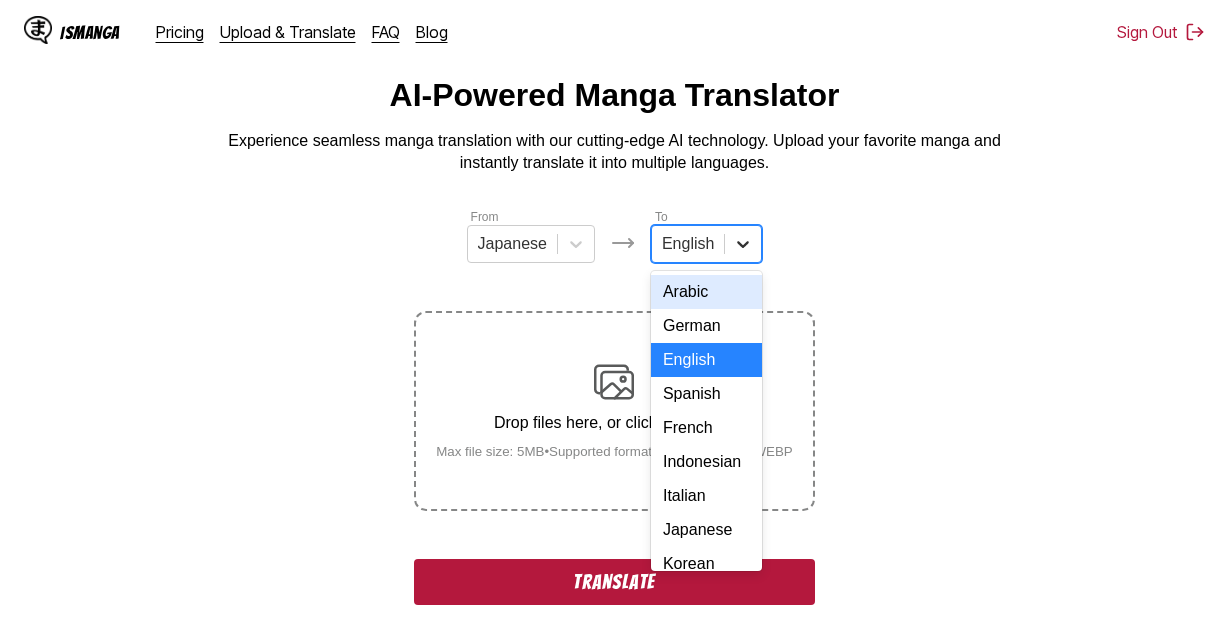 click at bounding box center (743, 244) 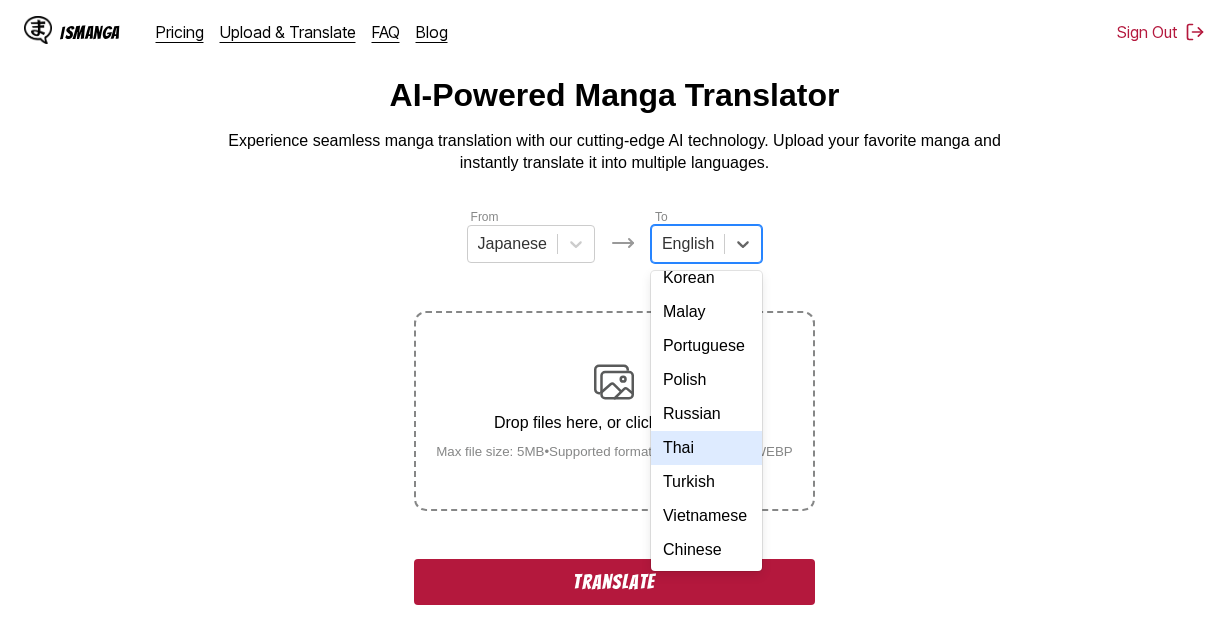 scroll, scrollTop: 237, scrollLeft: 0, axis: vertical 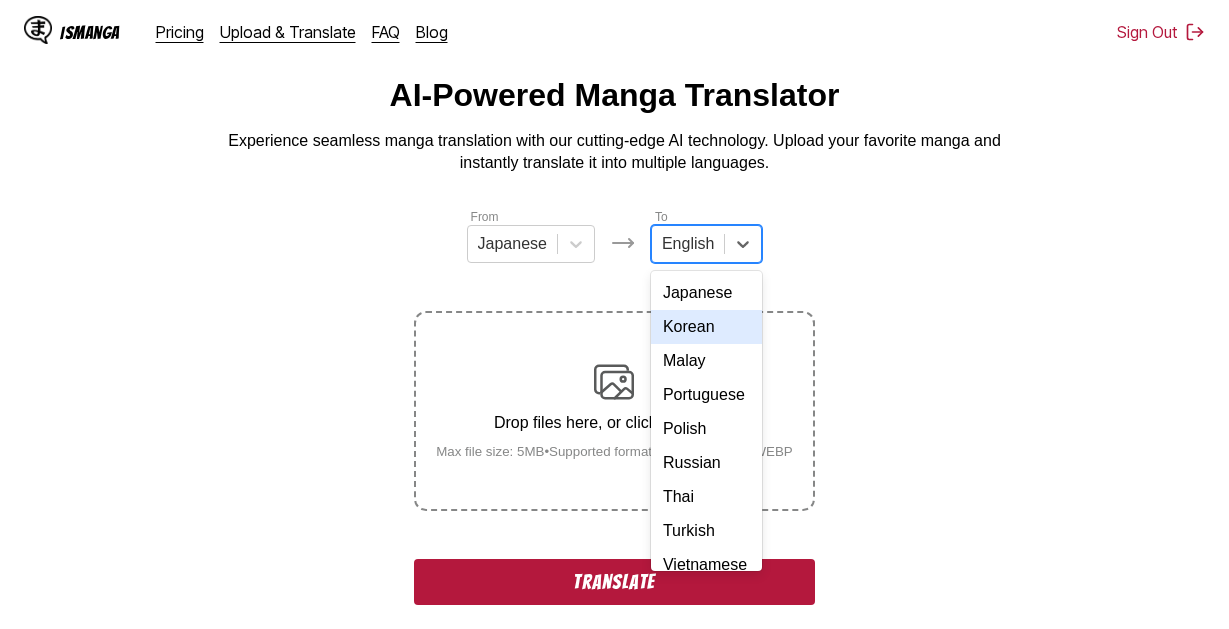 click on "Korean" at bounding box center (706, 327) 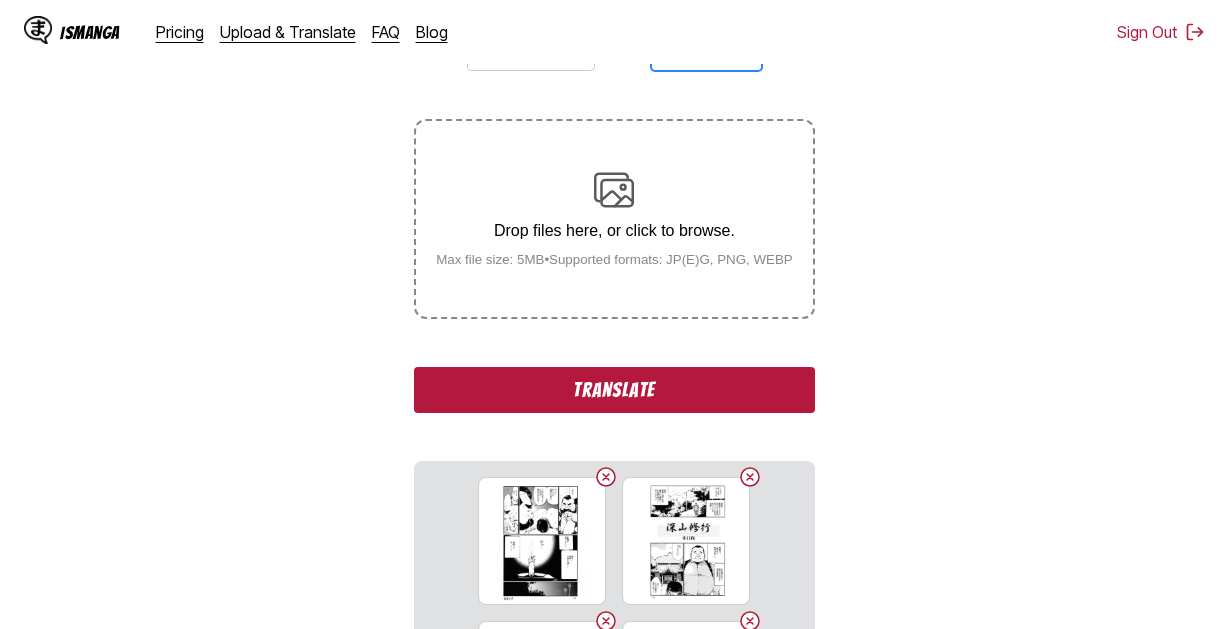 scroll, scrollTop: 255, scrollLeft: 0, axis: vertical 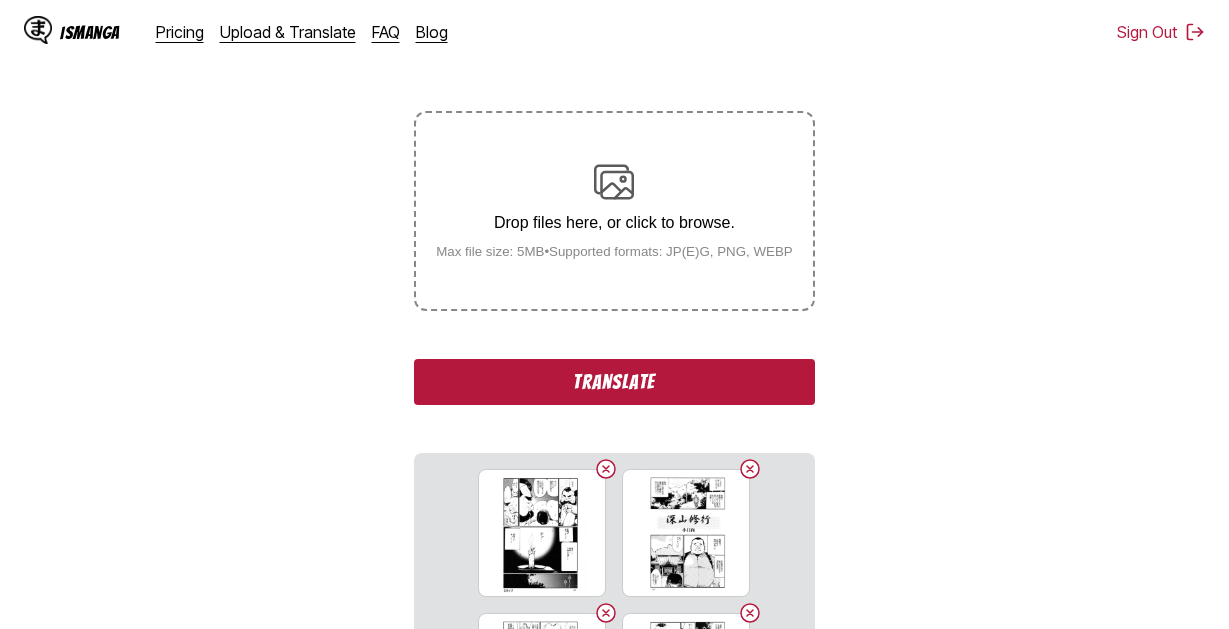 click on "From Japanese To option Korean, selected. Korean Drop files here, or click to browse. Max file size: 5MB  •  Supported formats: JP(E)G, PNG, WEBP Translate 16.jpg 1.jpg 2.jpg 3.jpg 4.jpg 5.jpg 6.jpg 7.jpg 8.jpg 9.jpg 10.jpg 11.jpg 12.jpg 13.jpg 14.jpg 15.jpg" at bounding box center (614, 430) 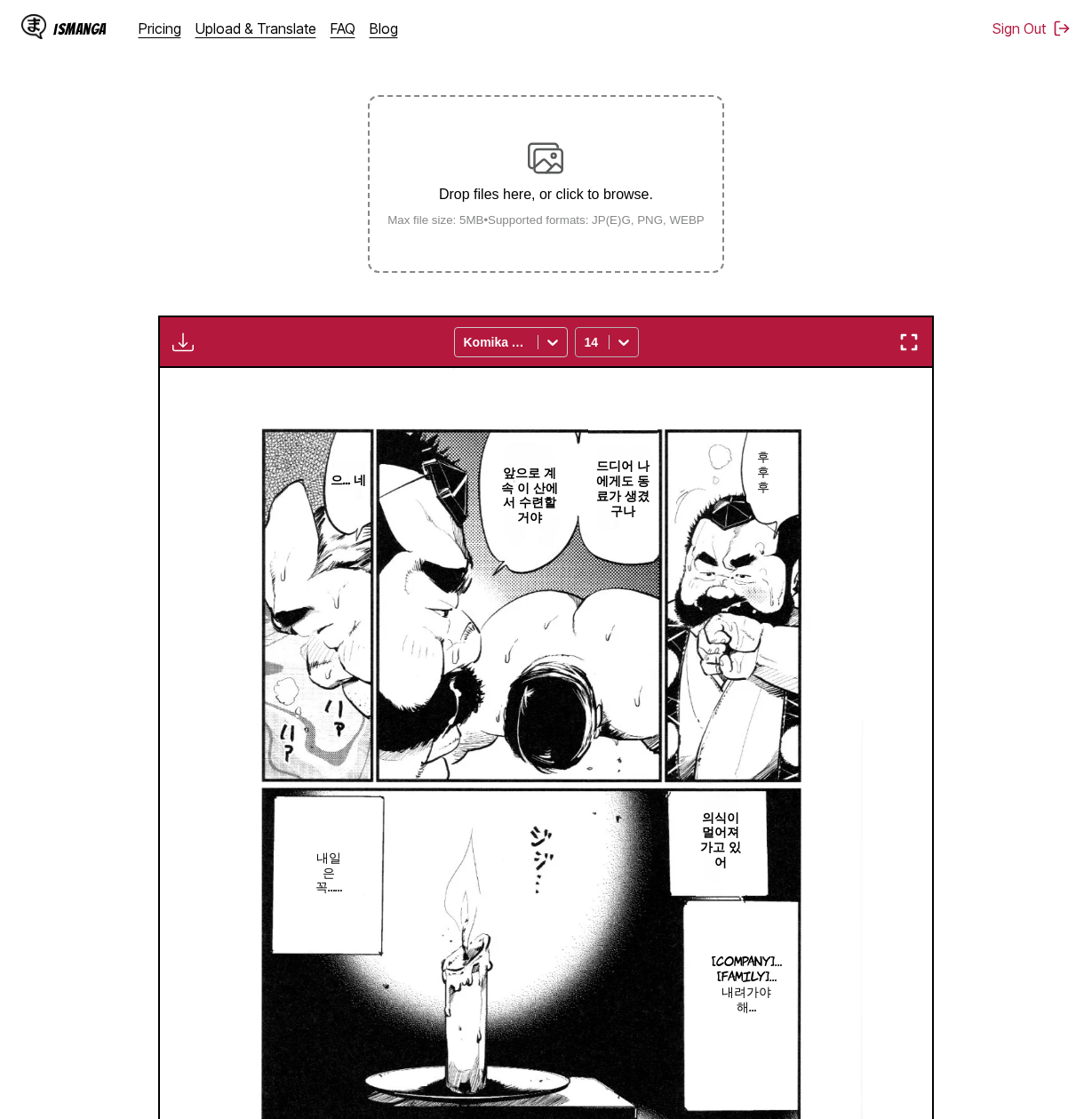 scroll, scrollTop: 86, scrollLeft: 0, axis: vertical 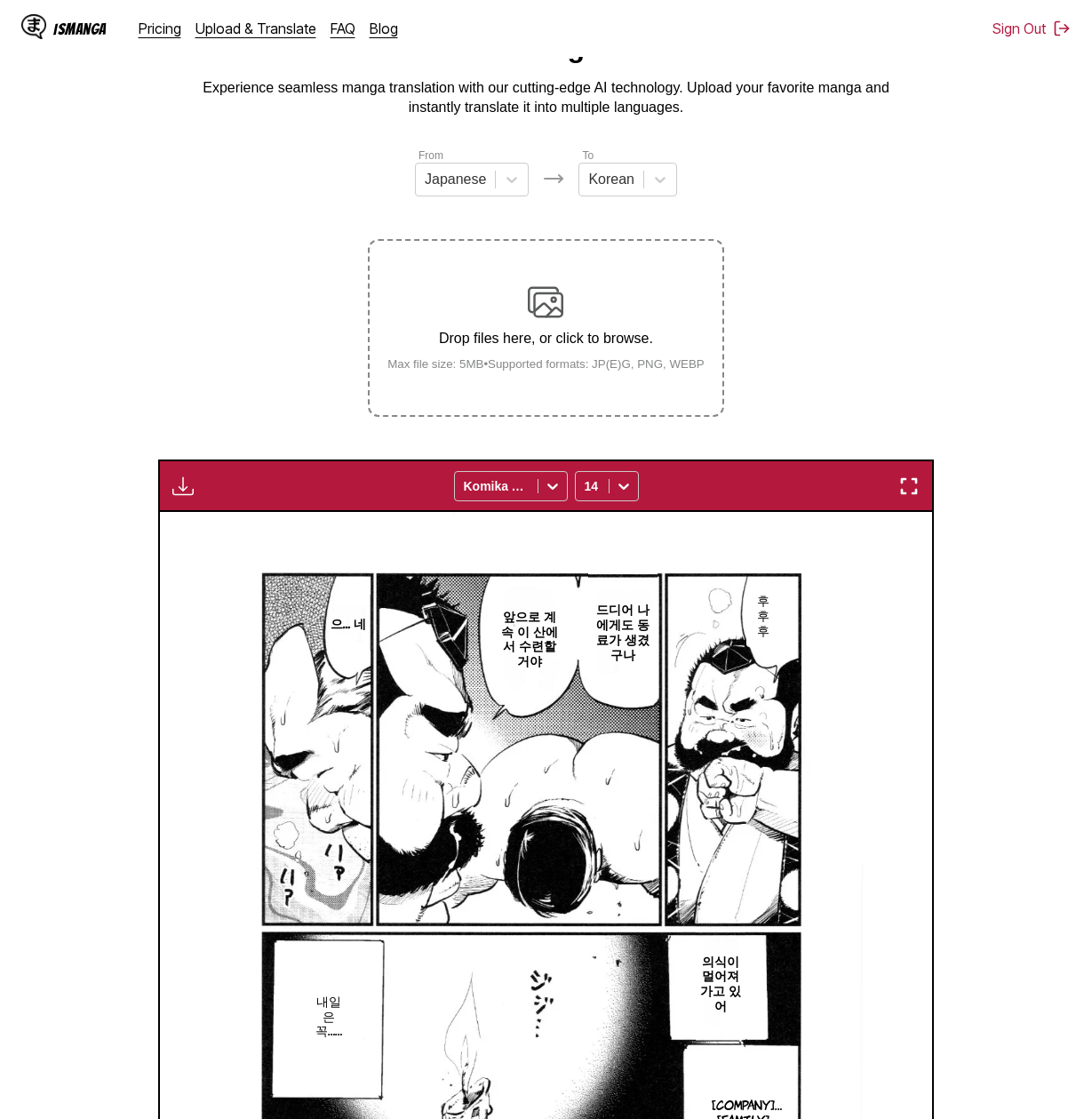 click at bounding box center [183, 486] 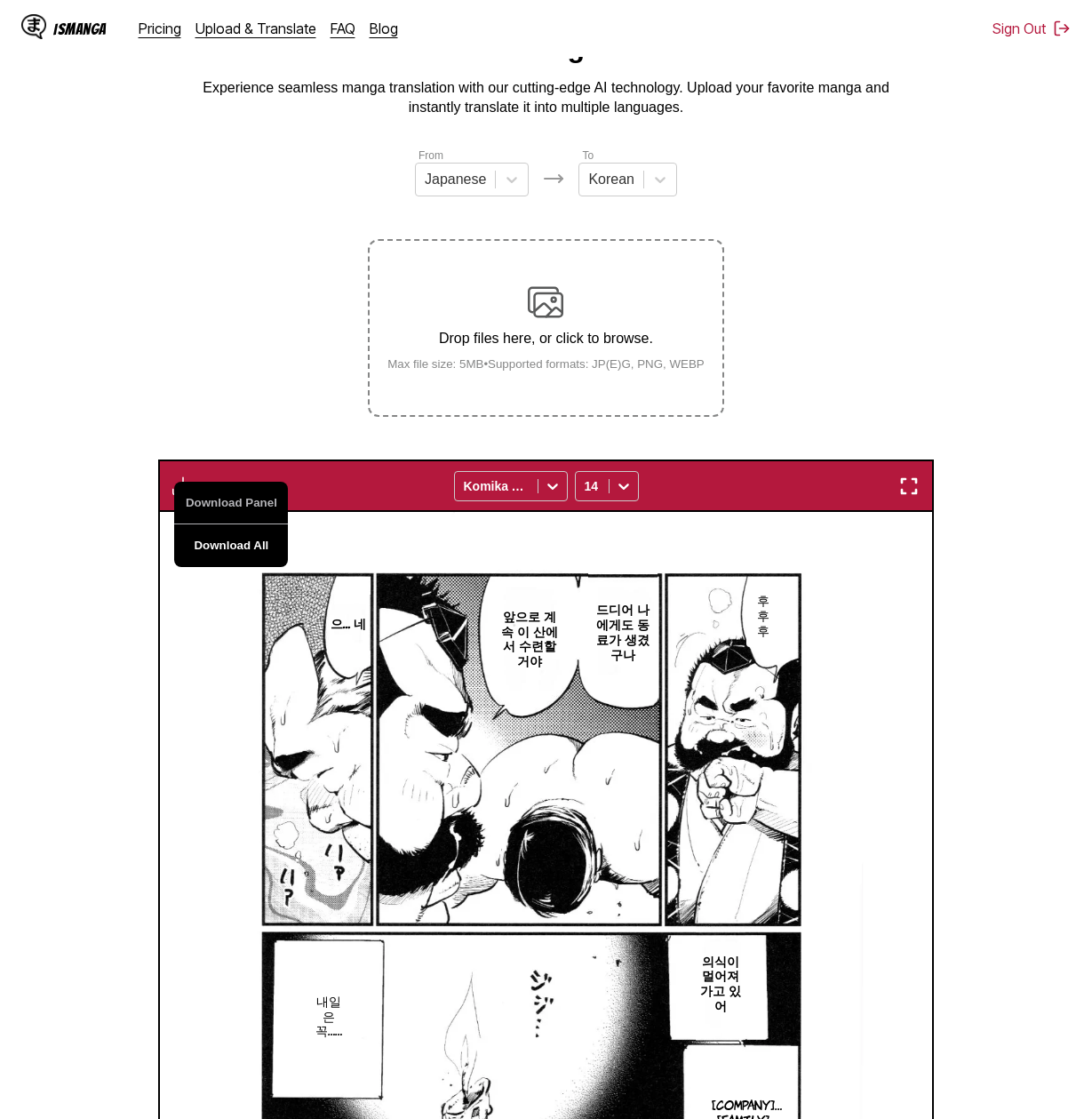 click on "Download All" at bounding box center [231, 546] 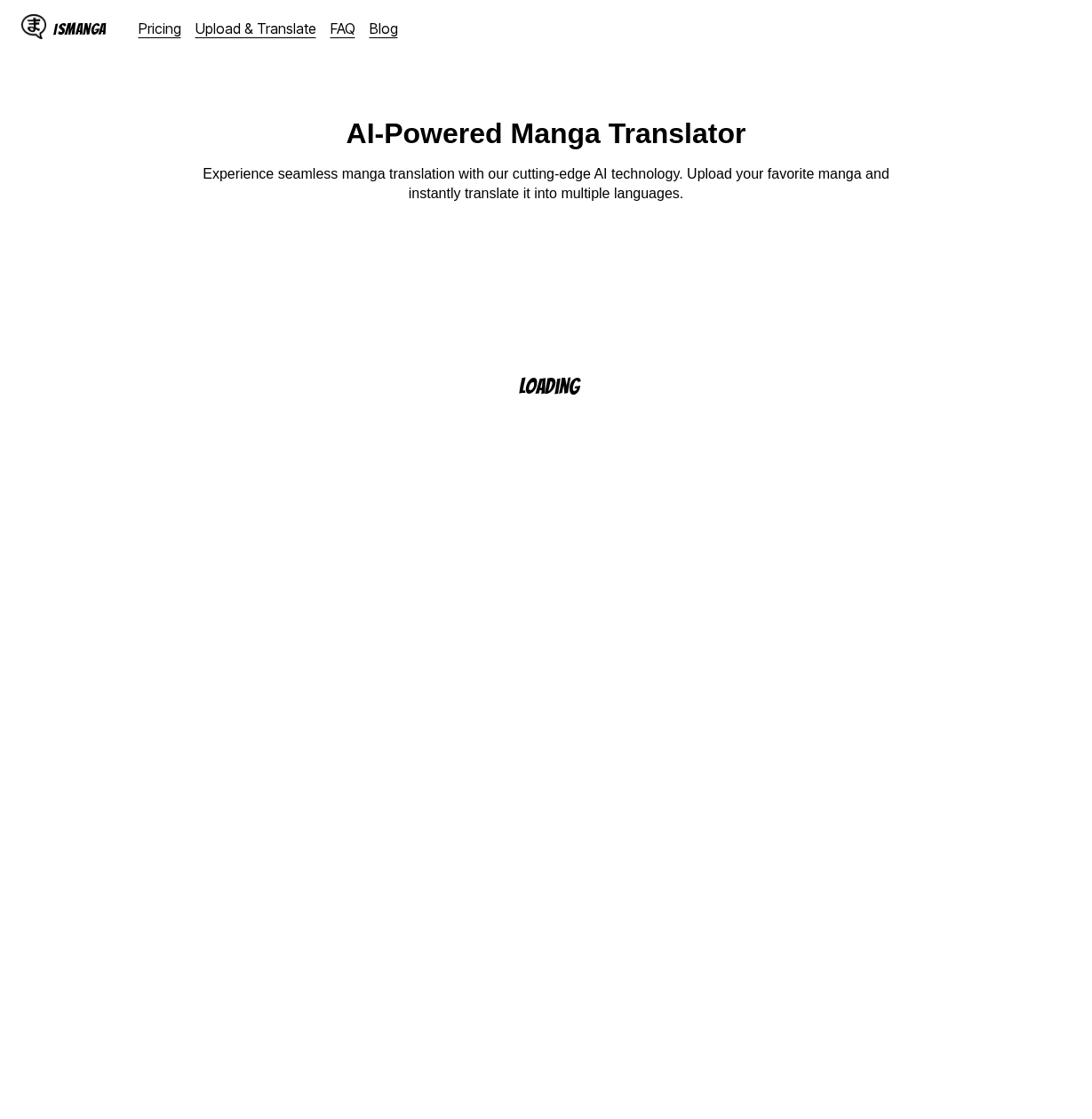 scroll, scrollTop: 86, scrollLeft: 0, axis: vertical 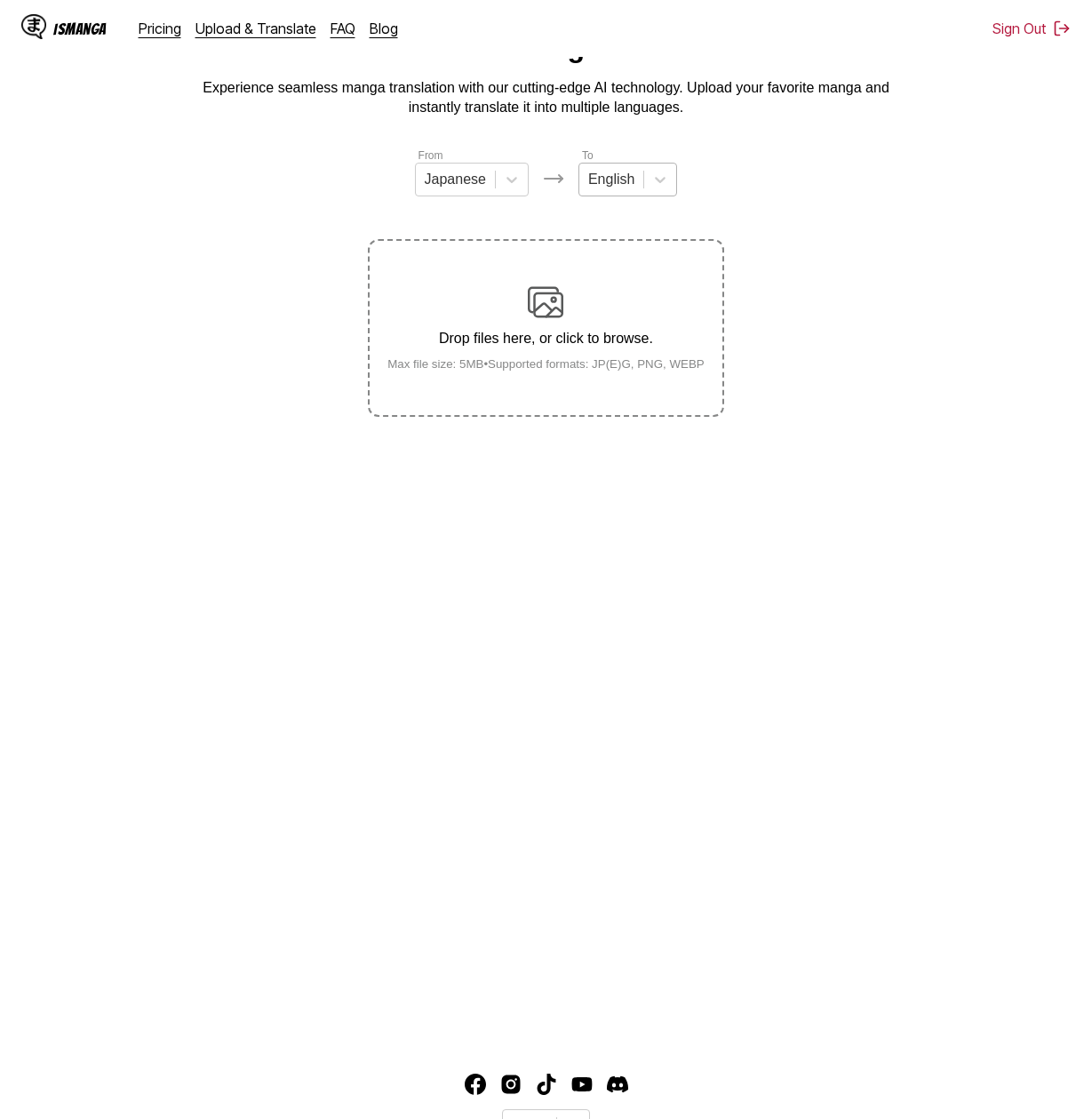 click at bounding box center [611, 180] 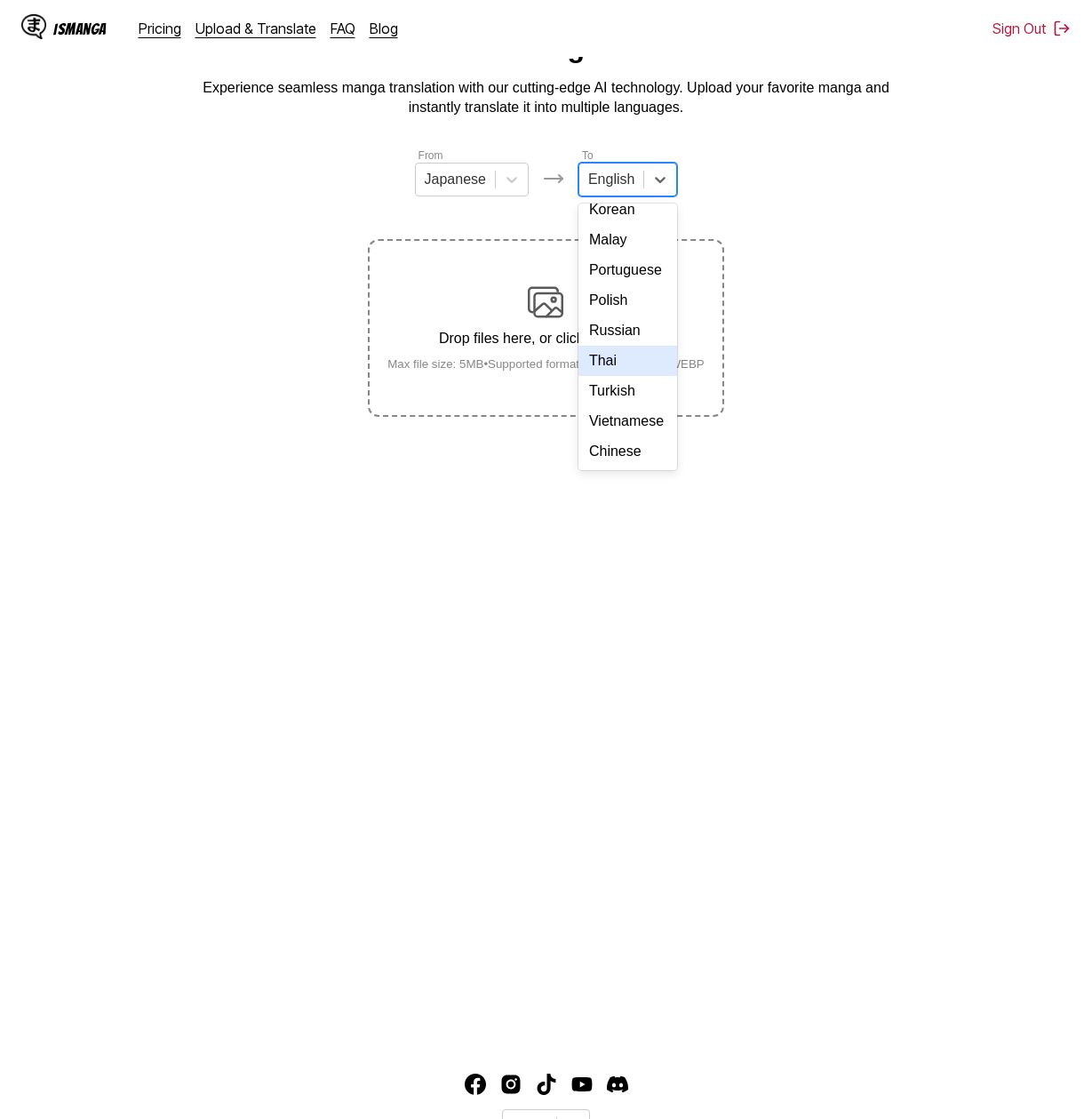 scroll, scrollTop: 211, scrollLeft: 0, axis: vertical 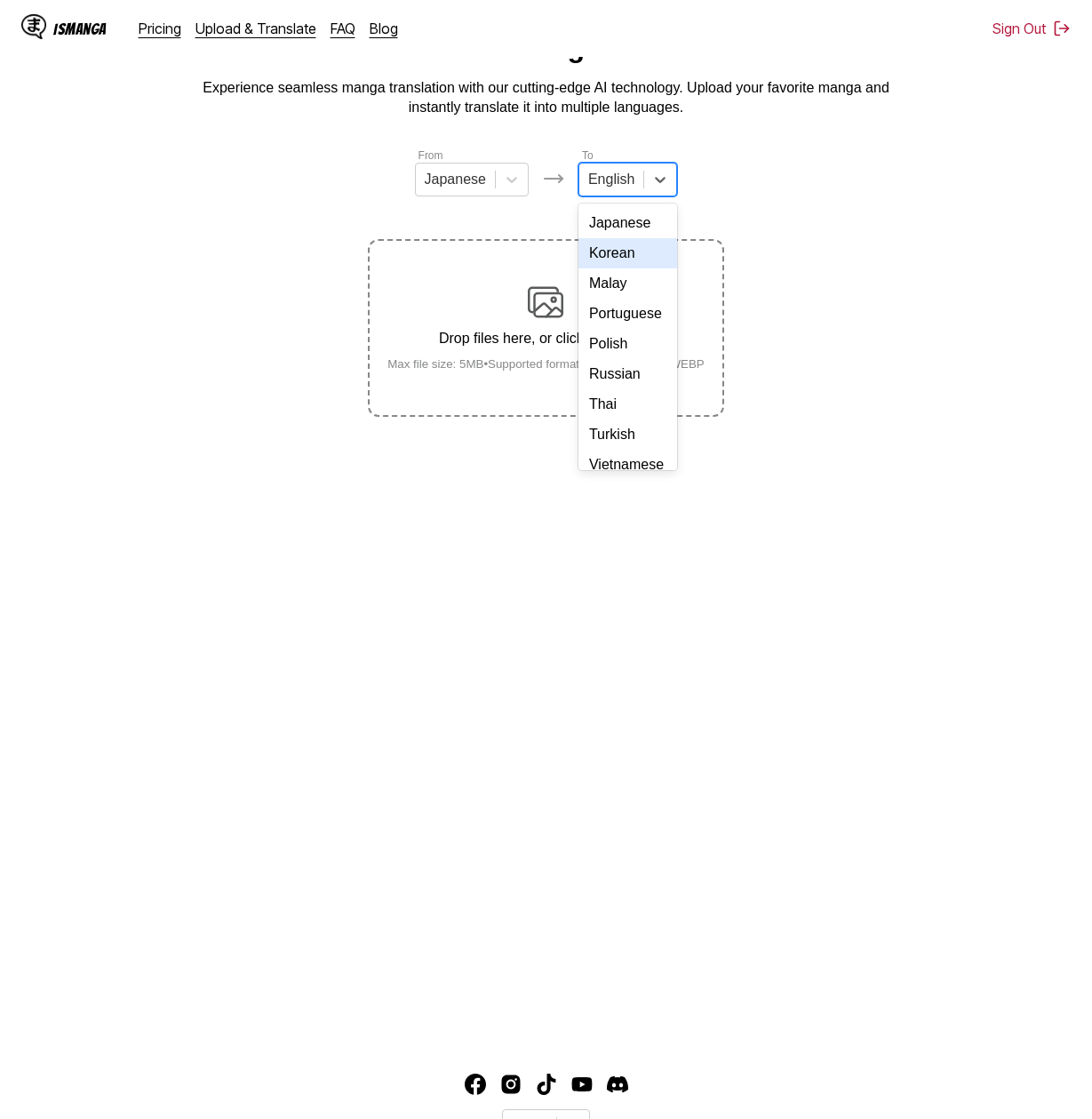 click on "Korean" at bounding box center (627, 253) 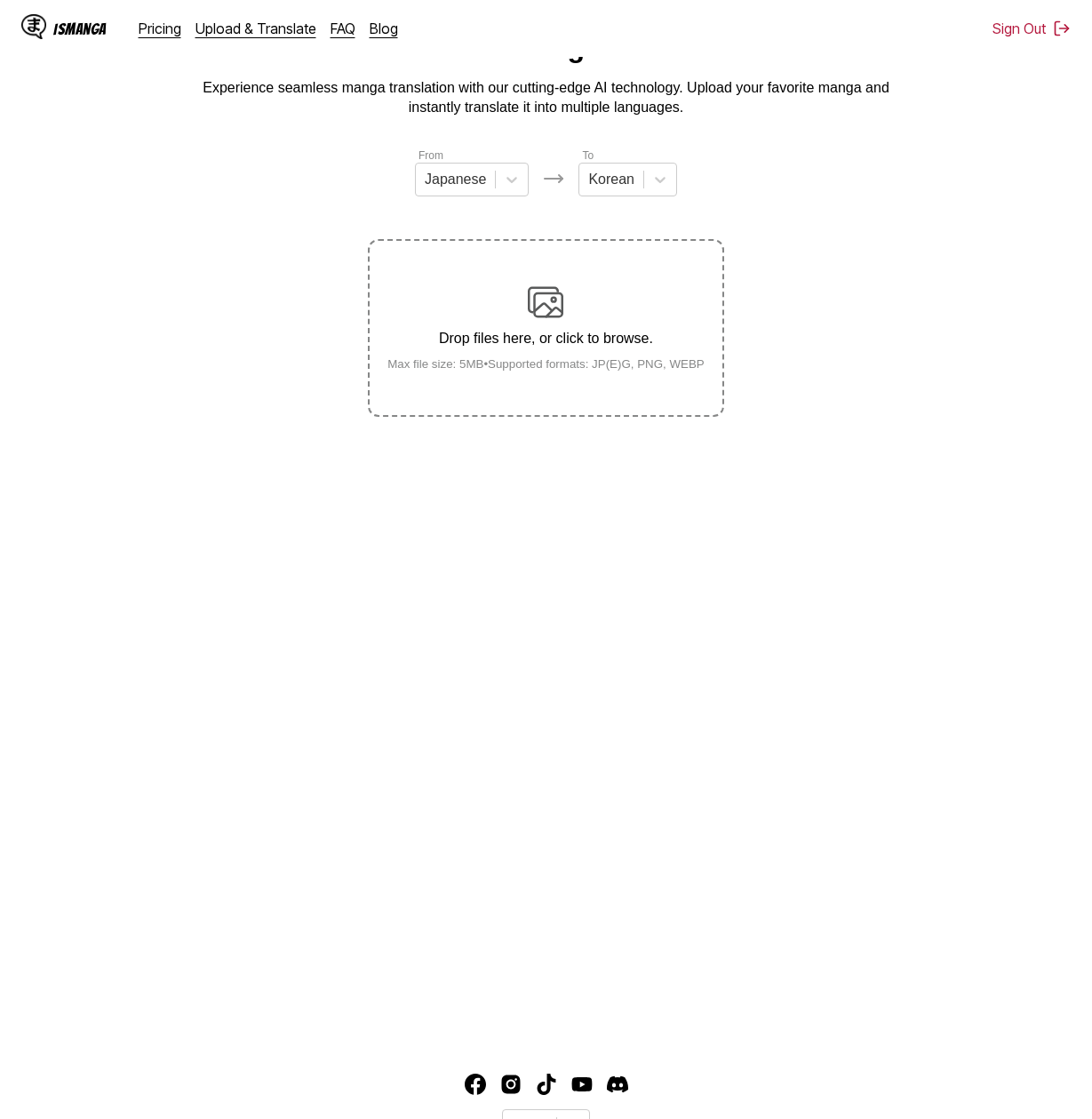 click on "AI-Powered Manga Translator Experience seamless manga translation with our cutting-edge AI technology. Upload your favorite manga and instantly translate it into multiple languages. From Japanese To Korean Drop files here, or click to browse. Max file size: 5MB  •  Supported formats: JP(E)G, PNG, WEBP" at bounding box center (546, 534) 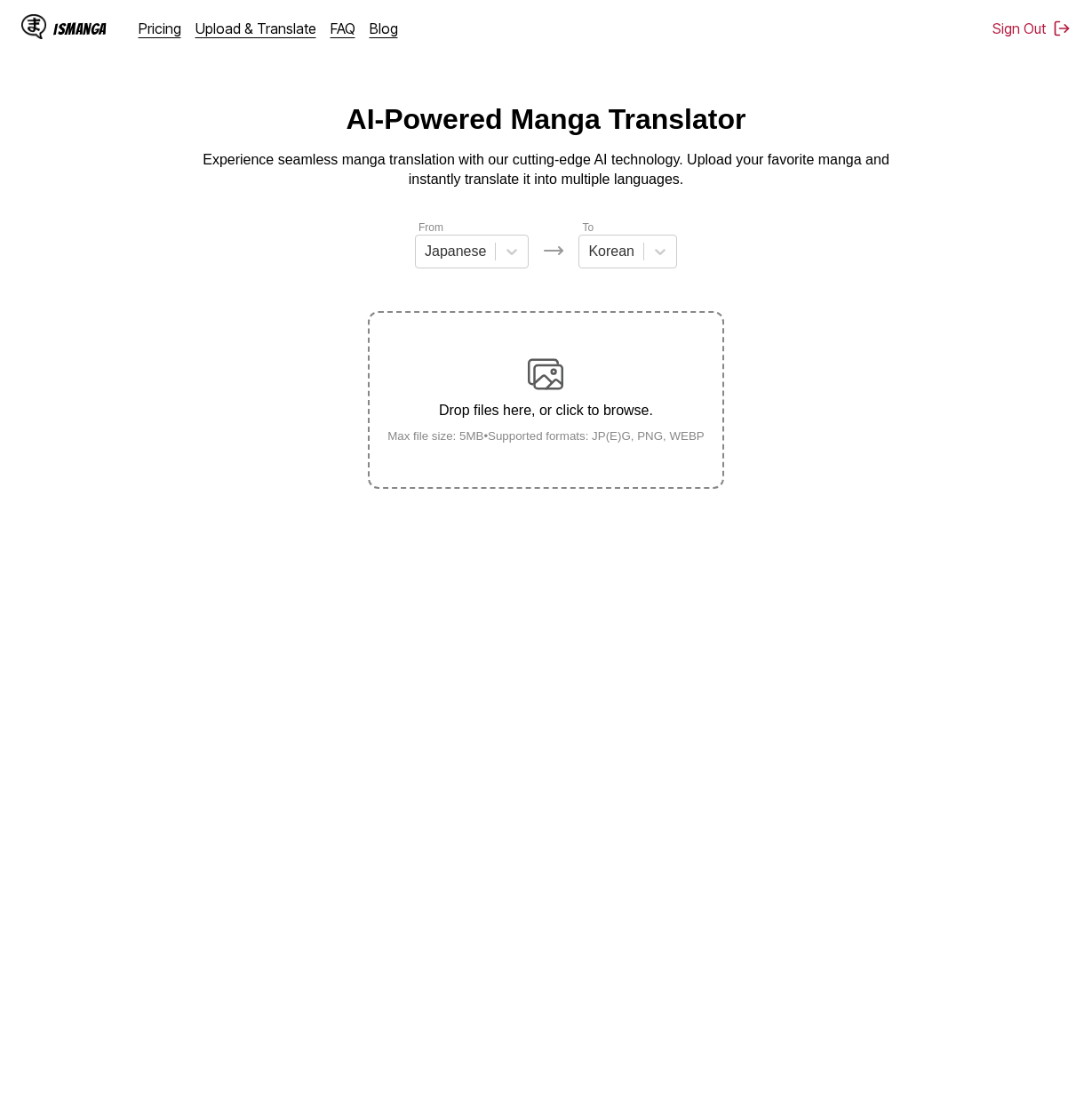 scroll, scrollTop: 0, scrollLeft: 0, axis: both 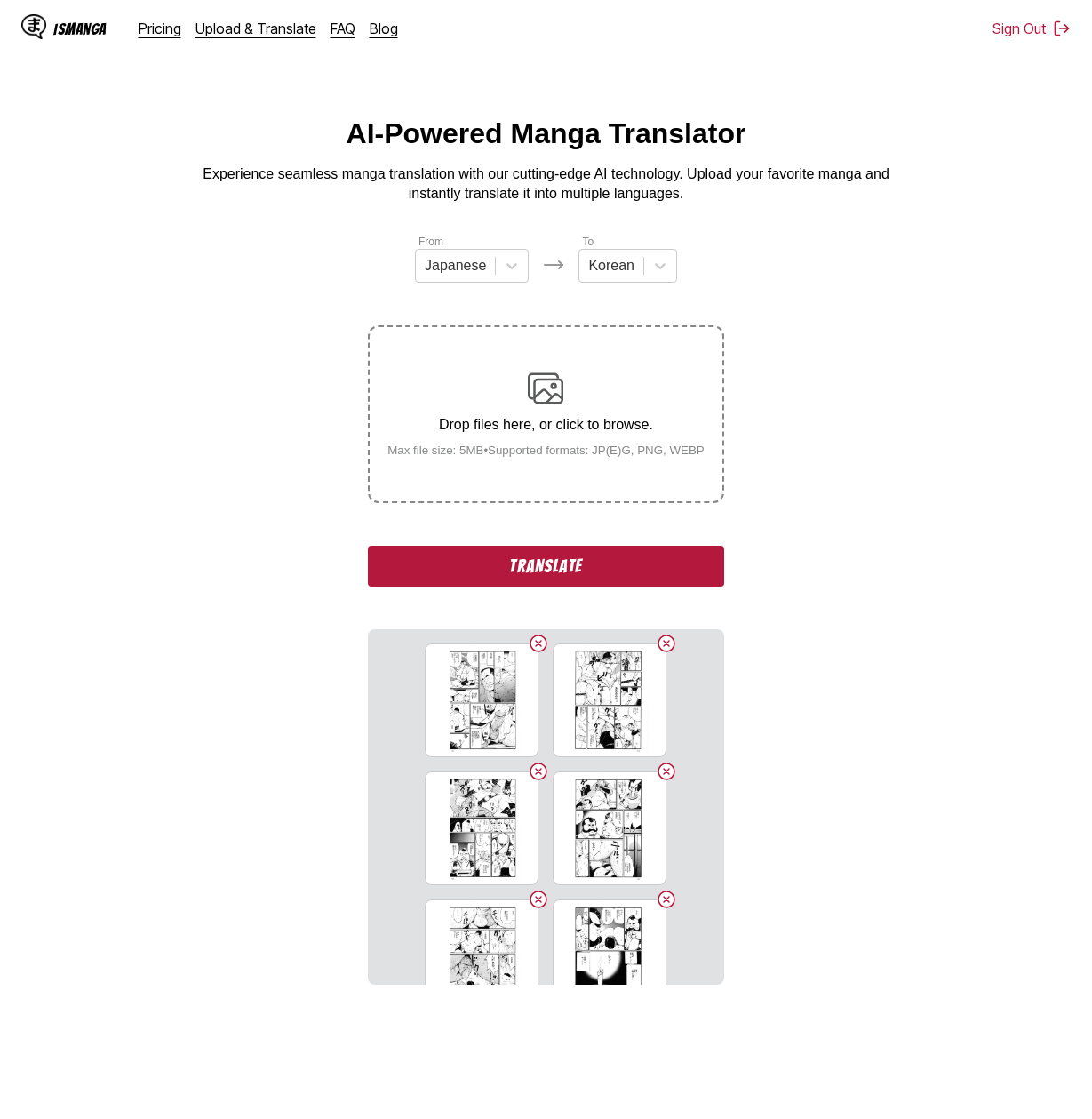click on "Translate" at bounding box center [546, 566] 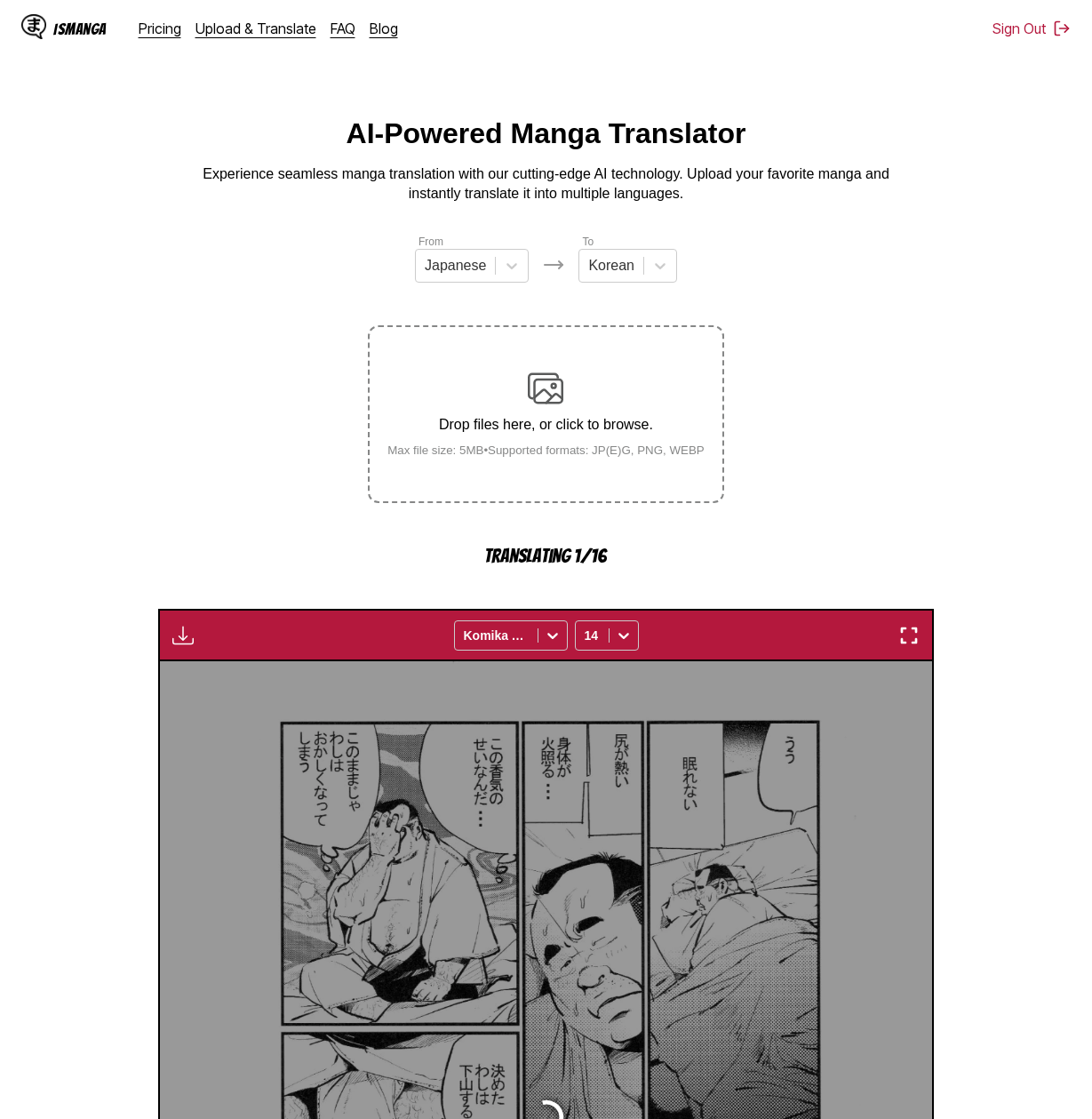 scroll, scrollTop: 473, scrollLeft: 0, axis: vertical 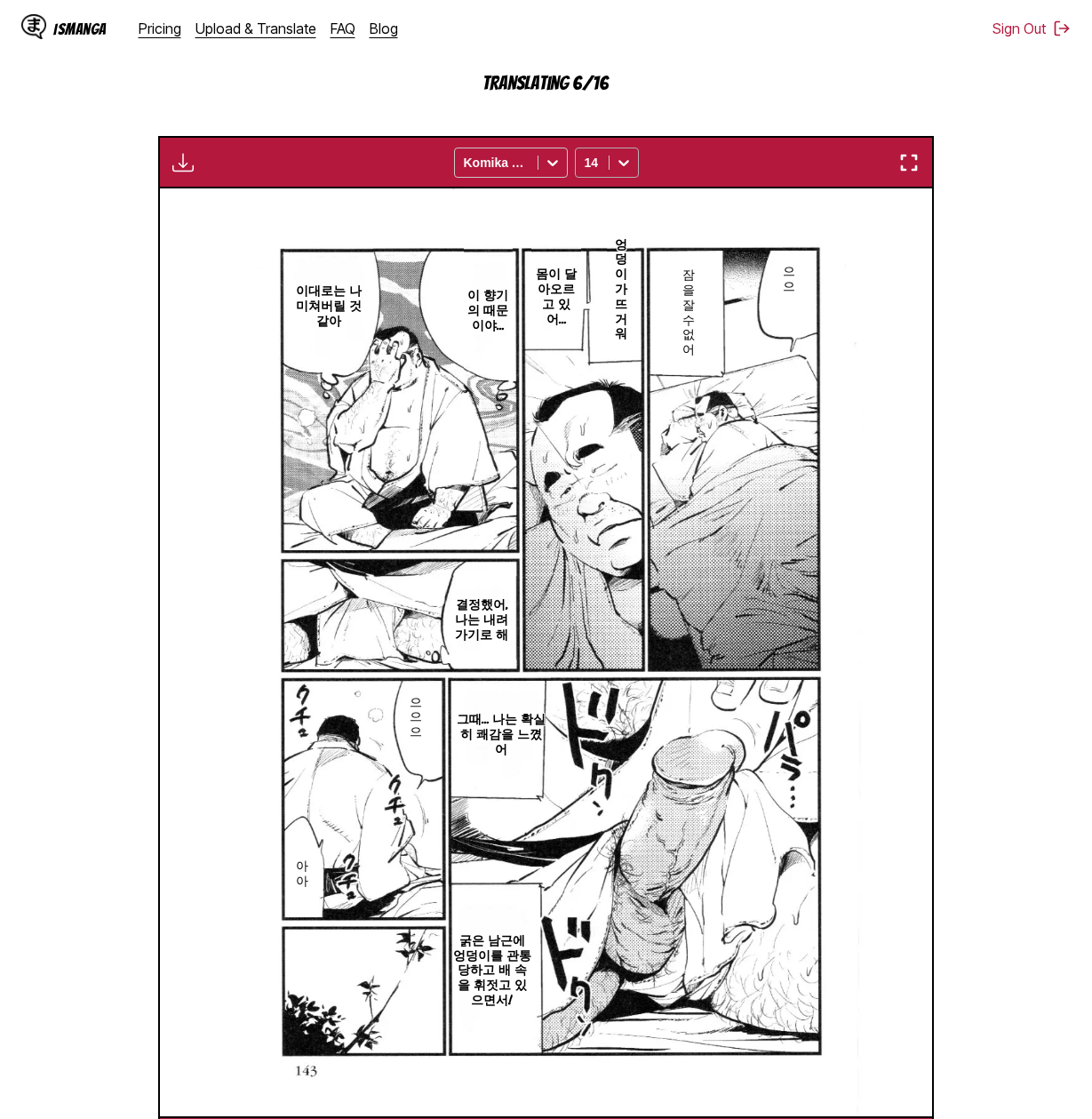 click at bounding box center (624, 163) 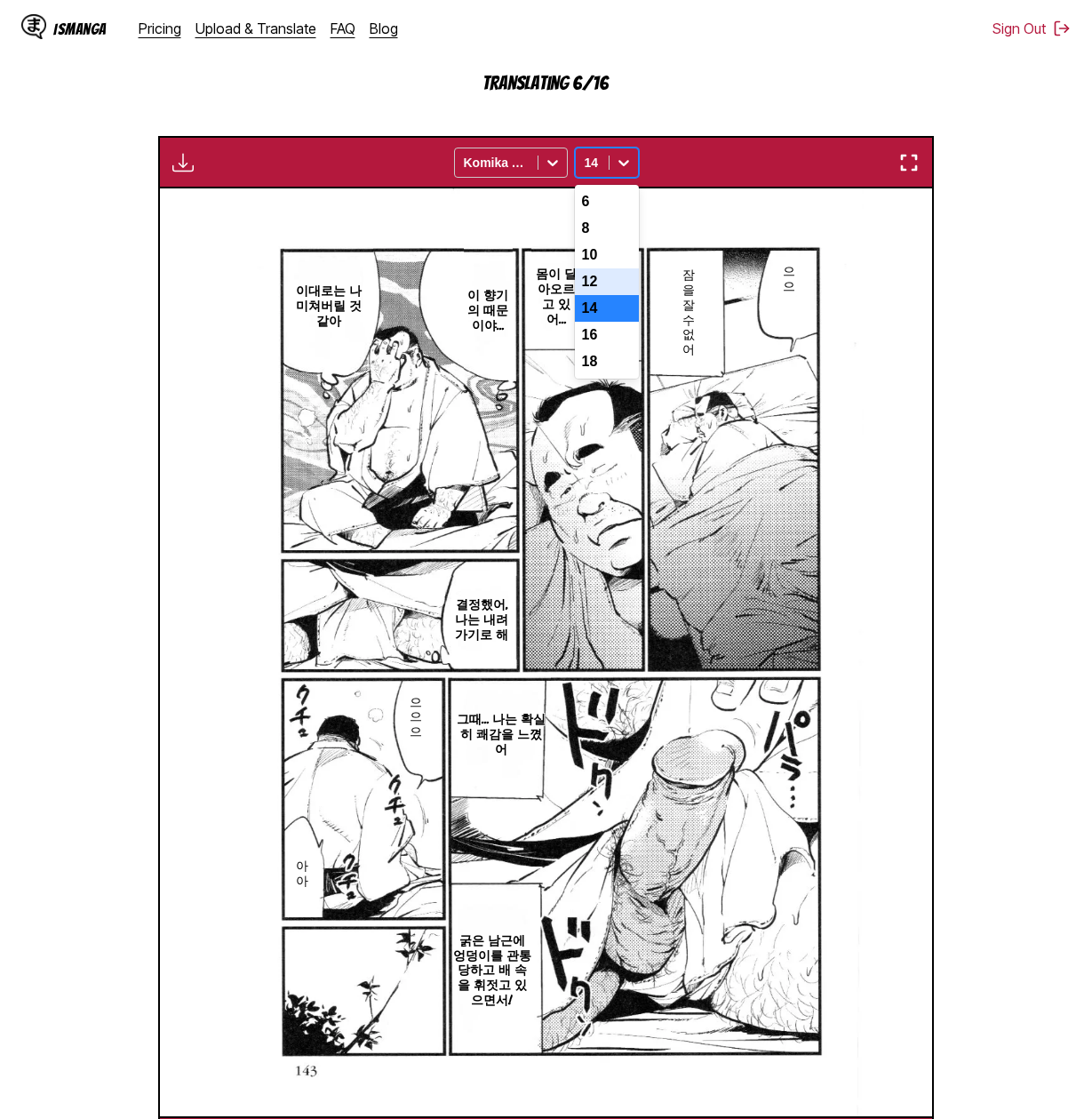 click on "12" at bounding box center [607, 282] 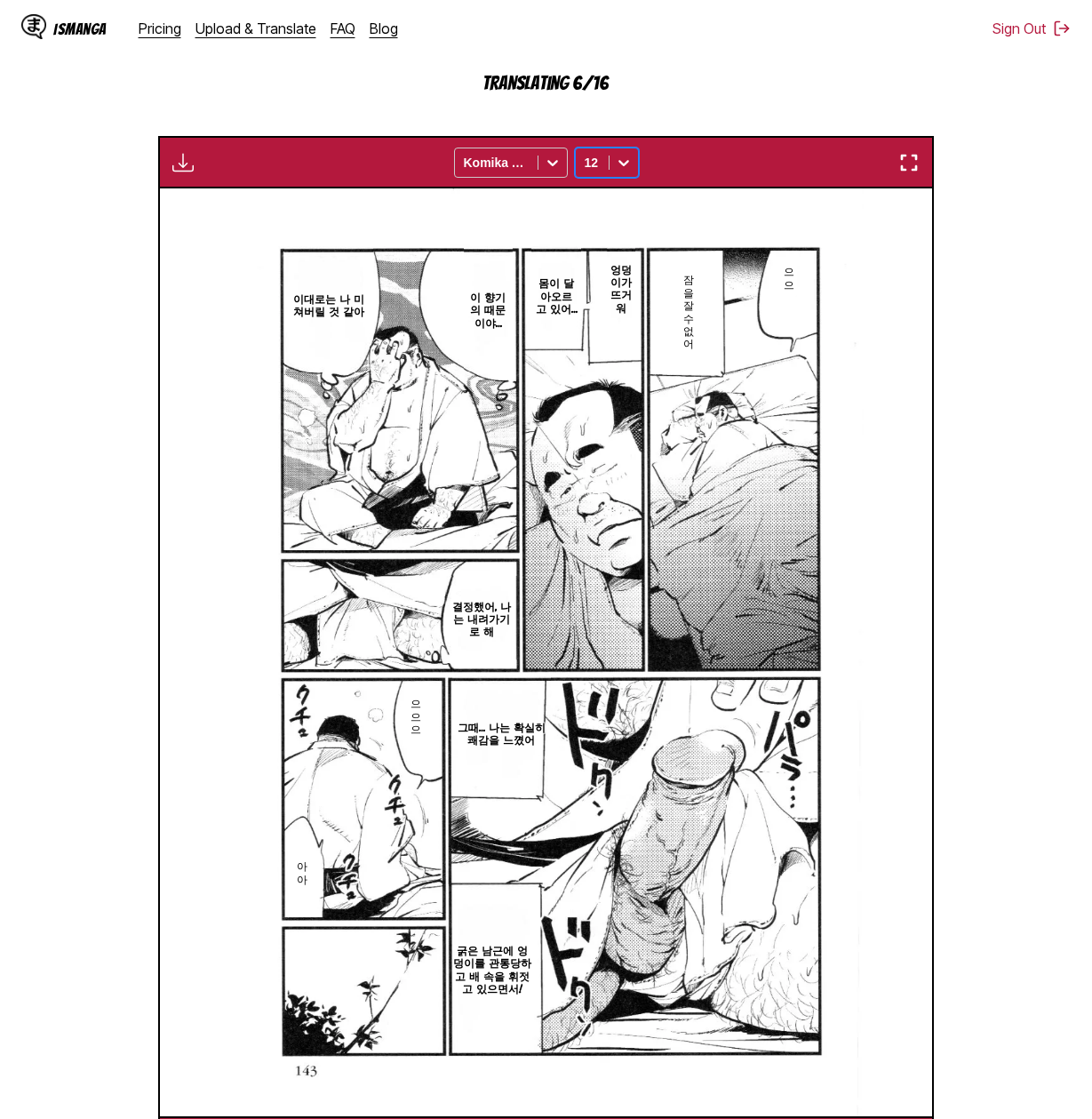 click at bounding box center [624, 163] 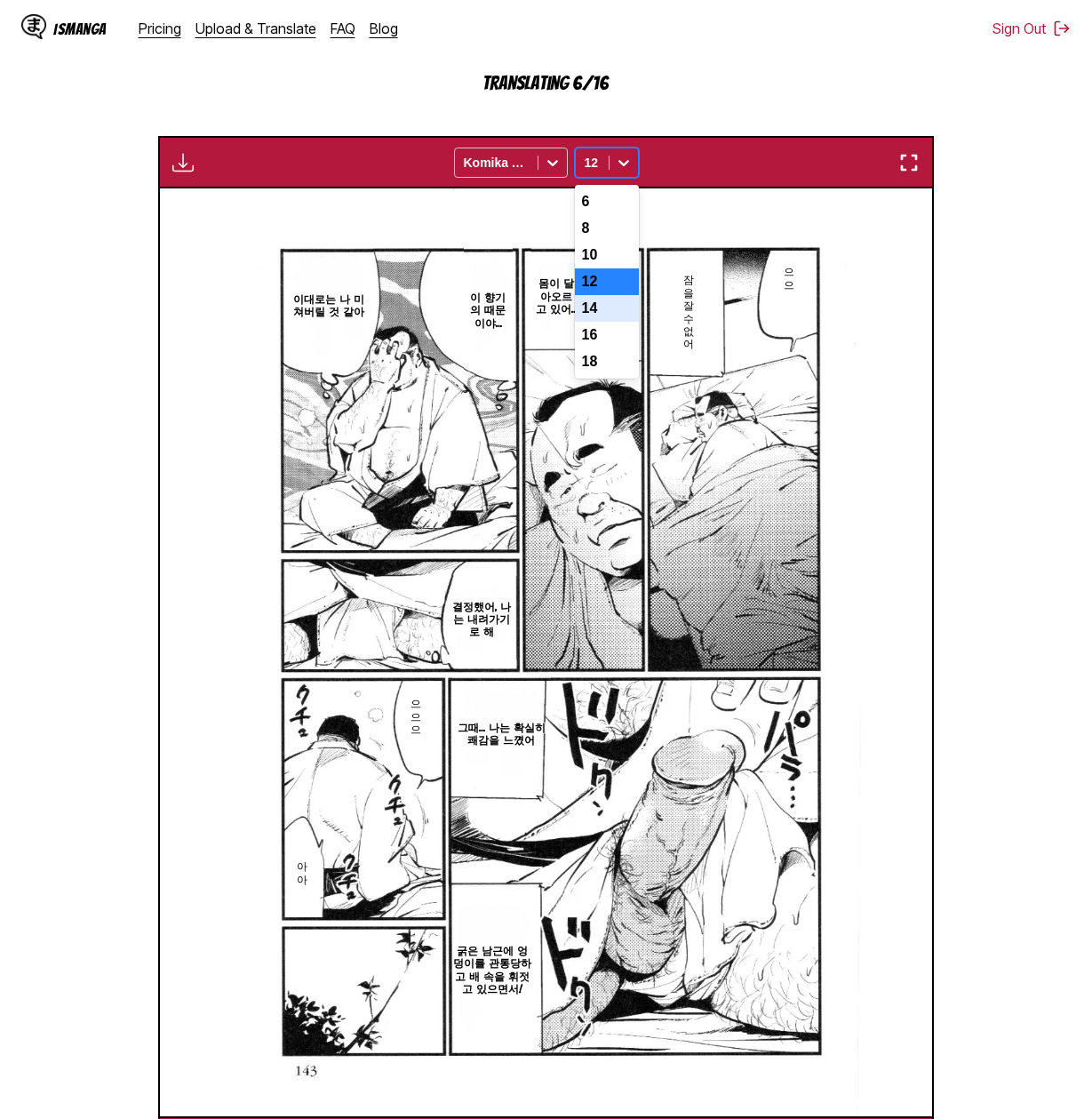 click on "14" at bounding box center [607, 308] 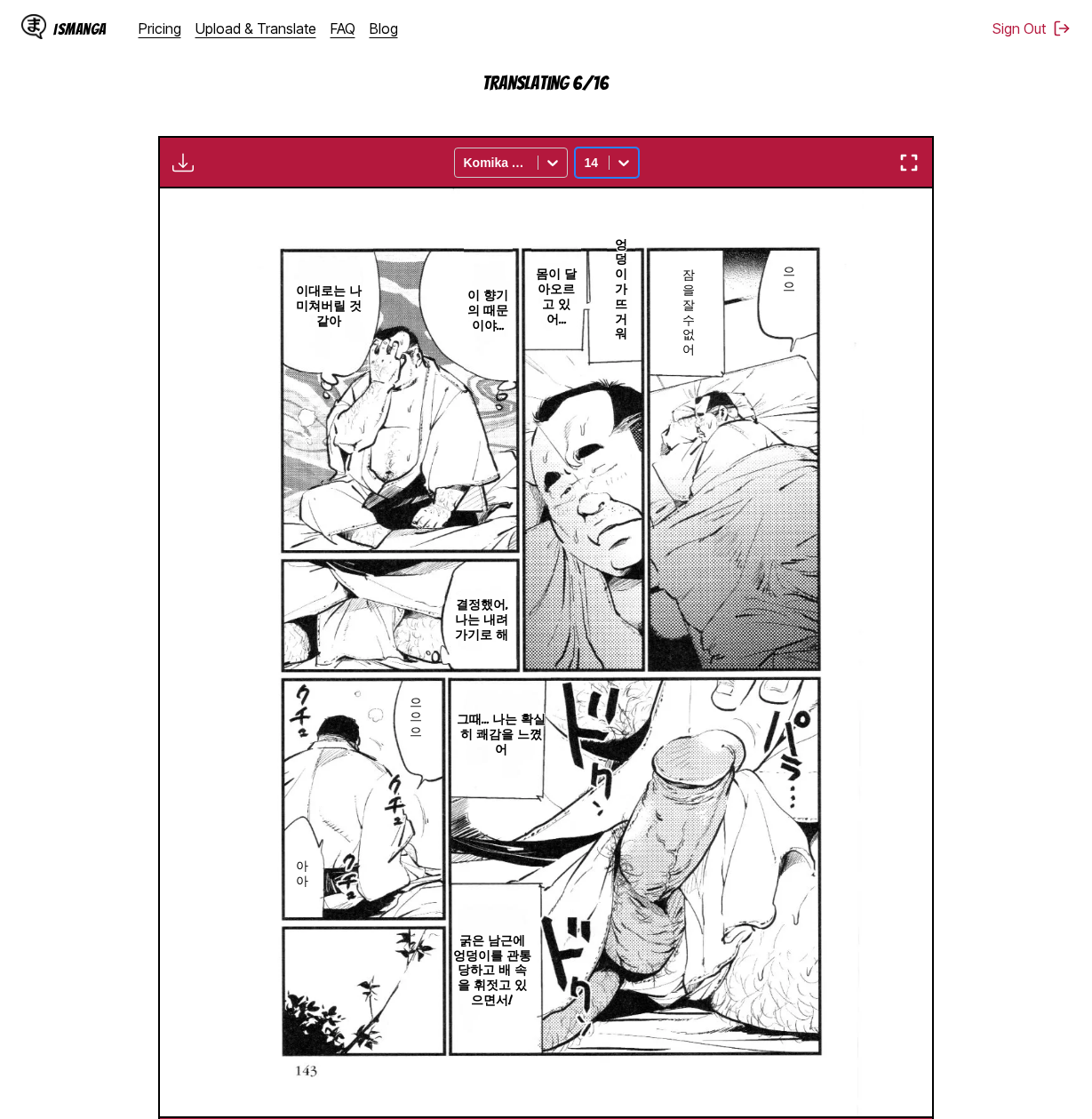click 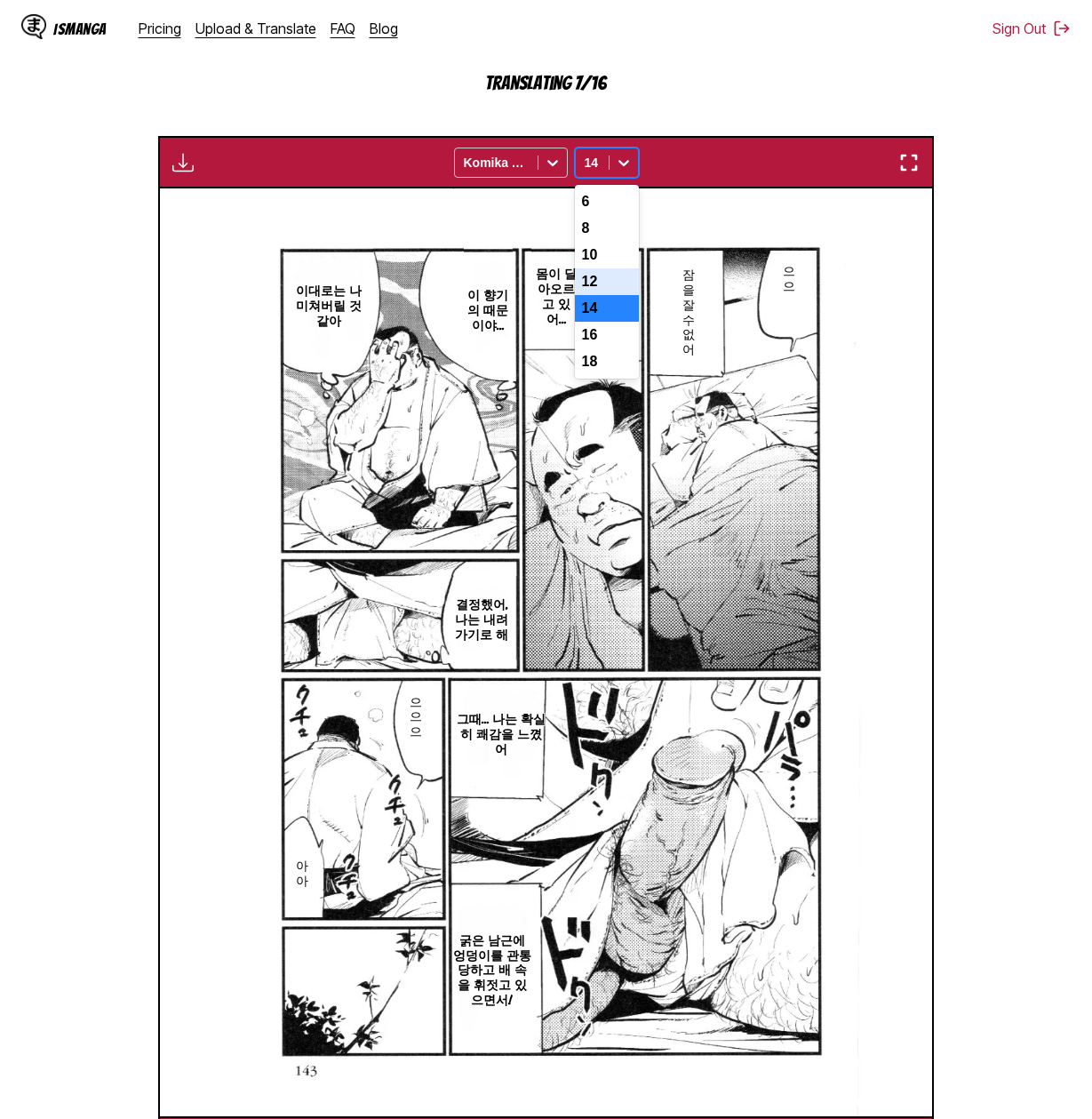 click on "12" at bounding box center [607, 282] 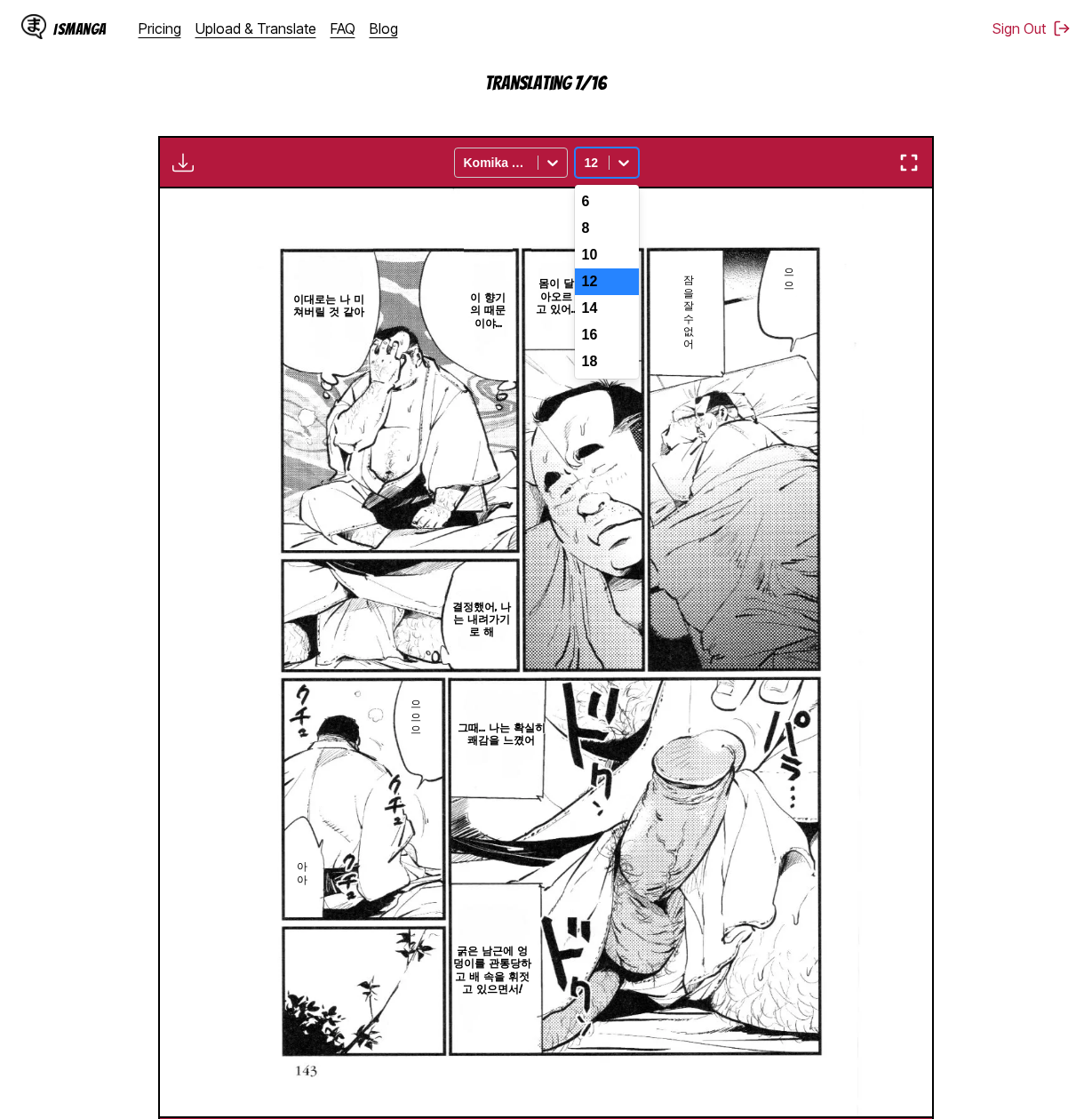click at bounding box center [592, 163] 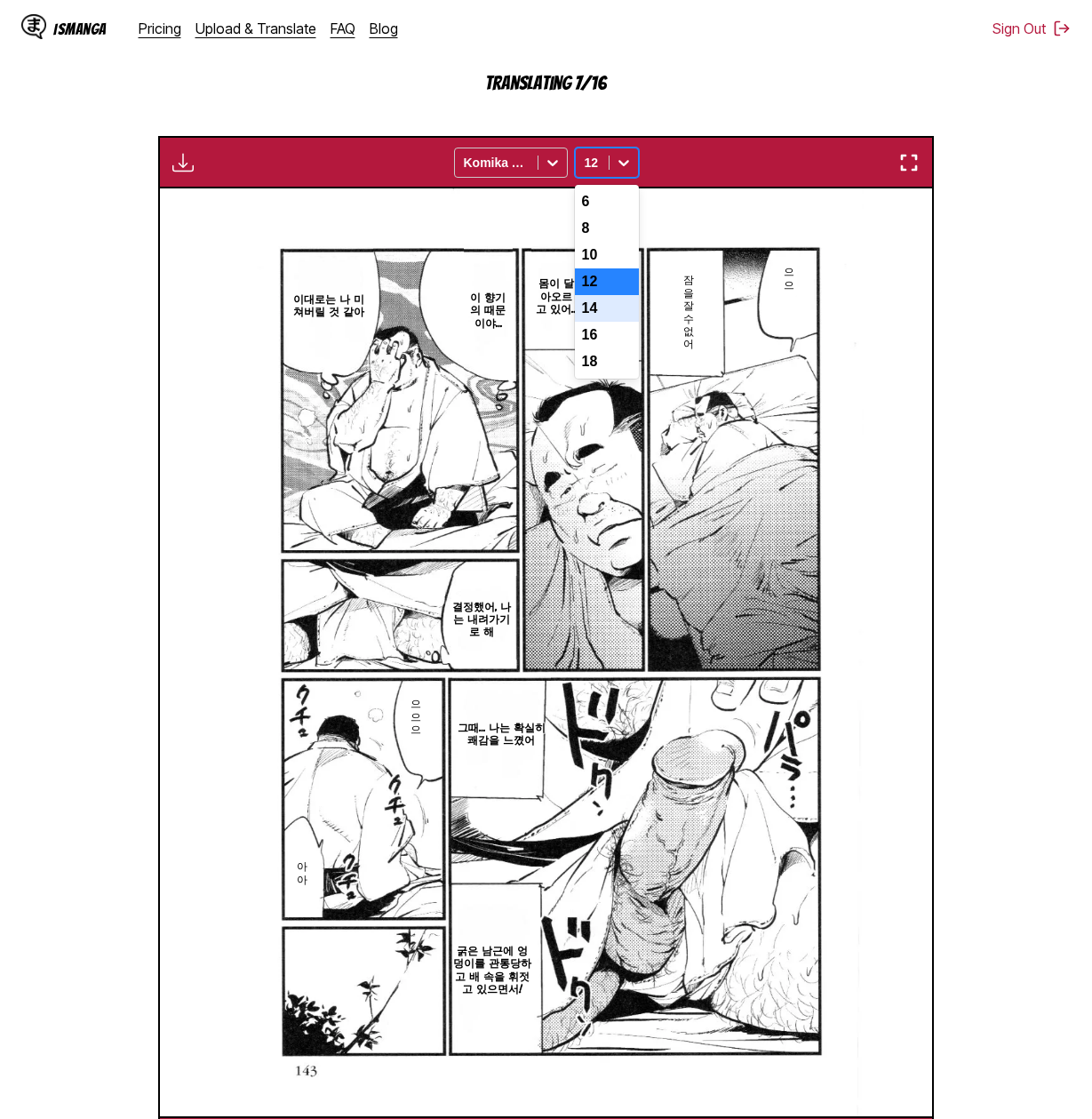 click on "14" at bounding box center [607, 308] 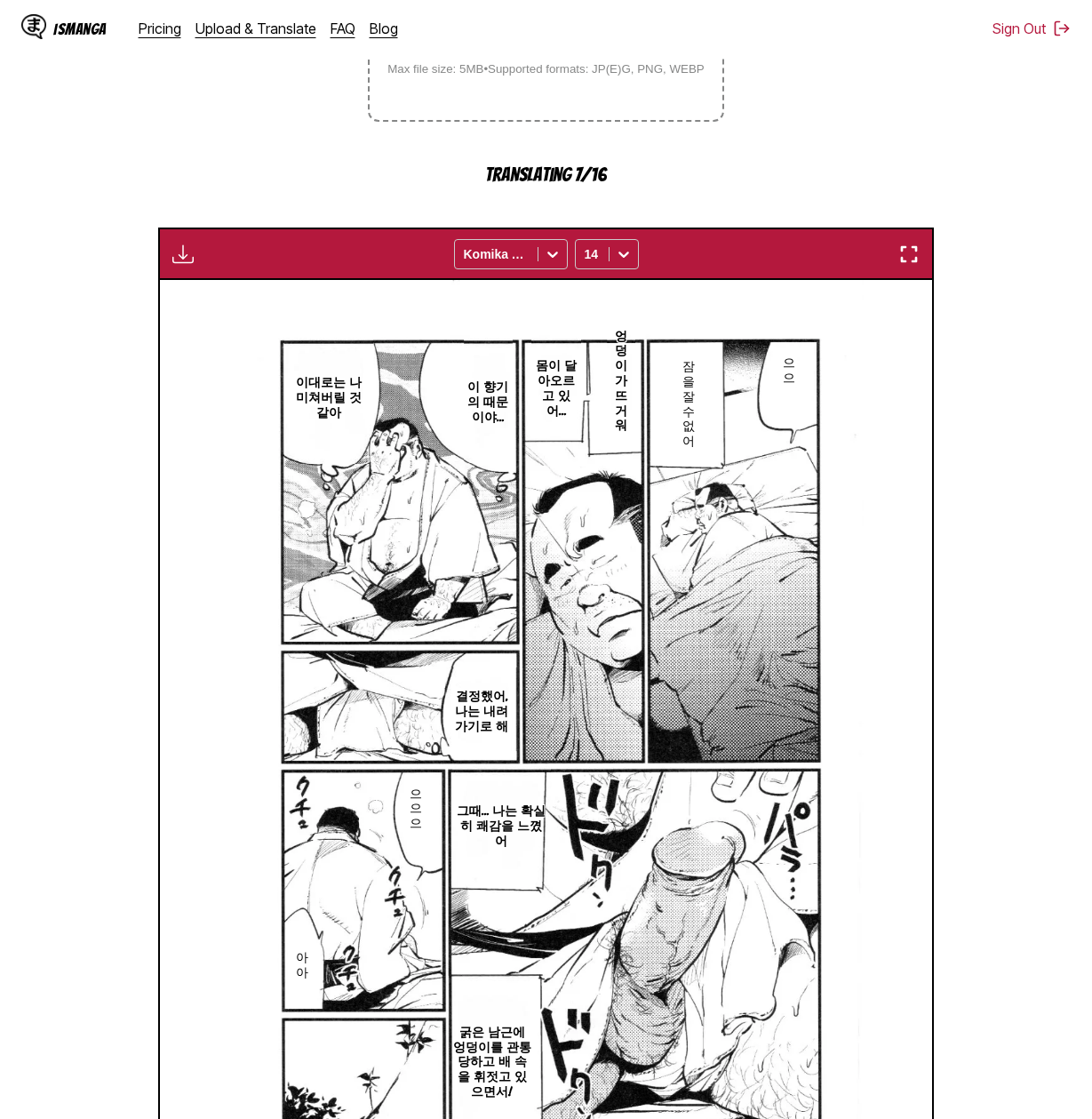scroll, scrollTop: 384, scrollLeft: 0, axis: vertical 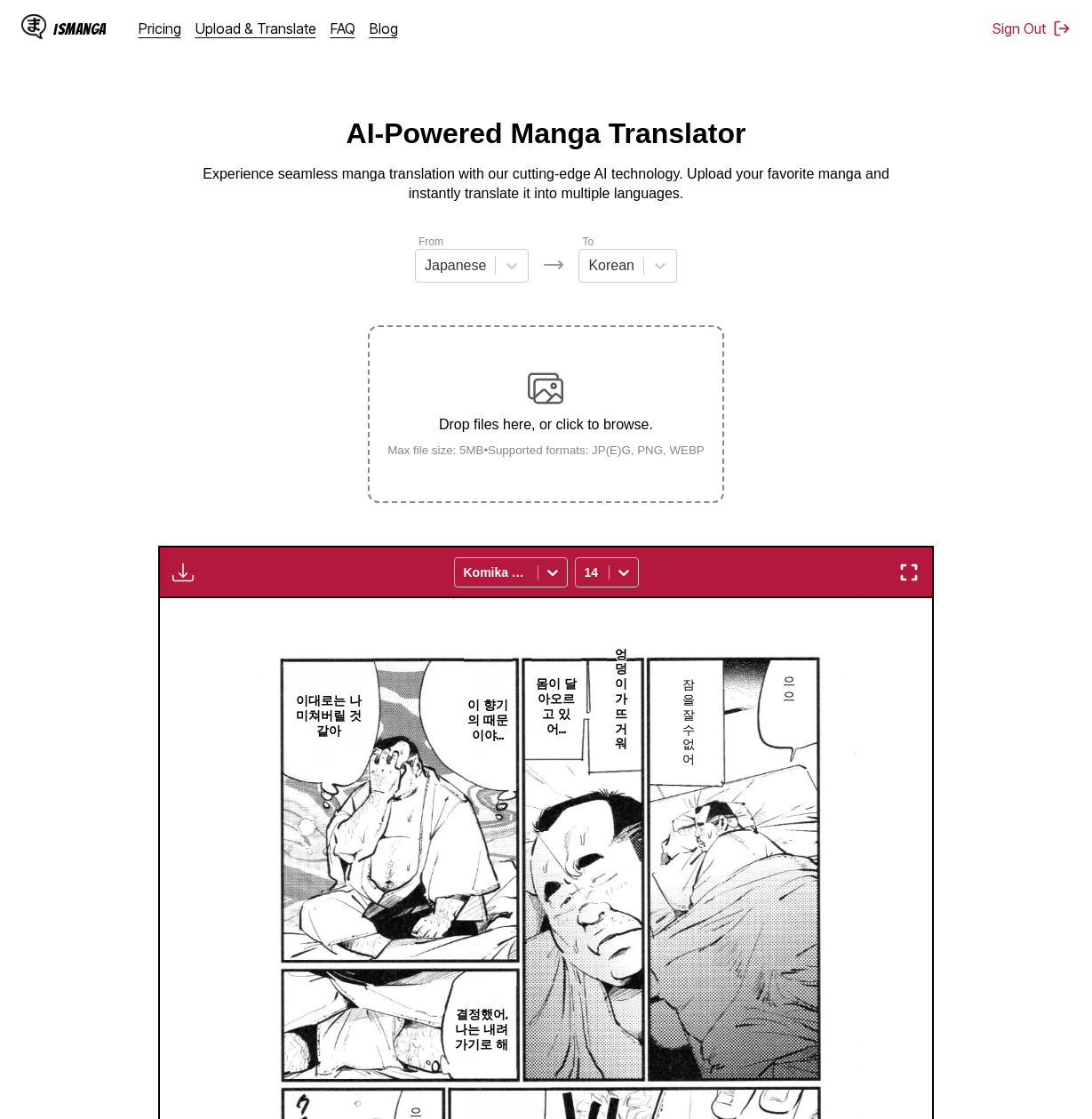 click at bounding box center [183, 572] 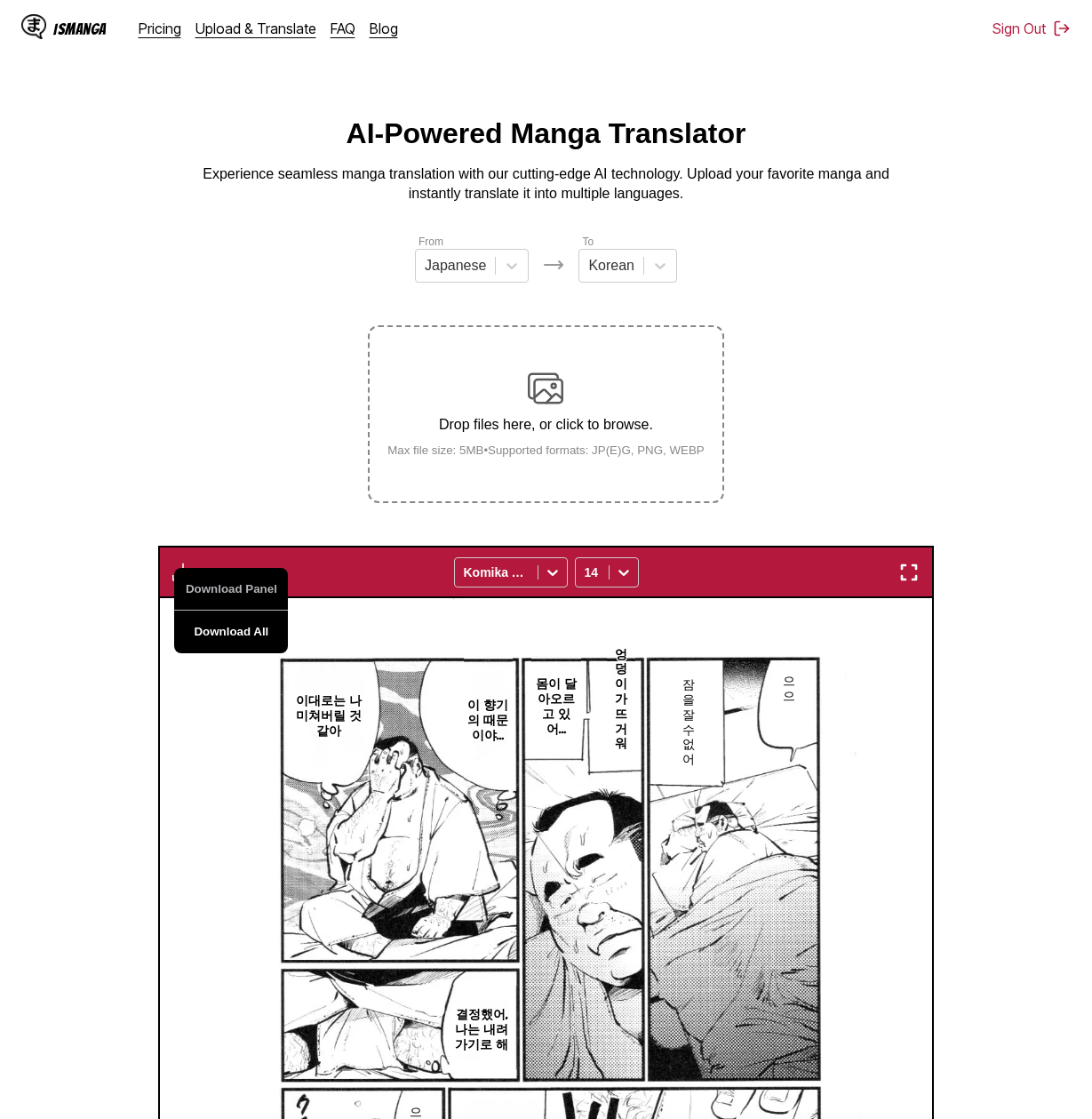 click on "Download All" at bounding box center (231, 632) 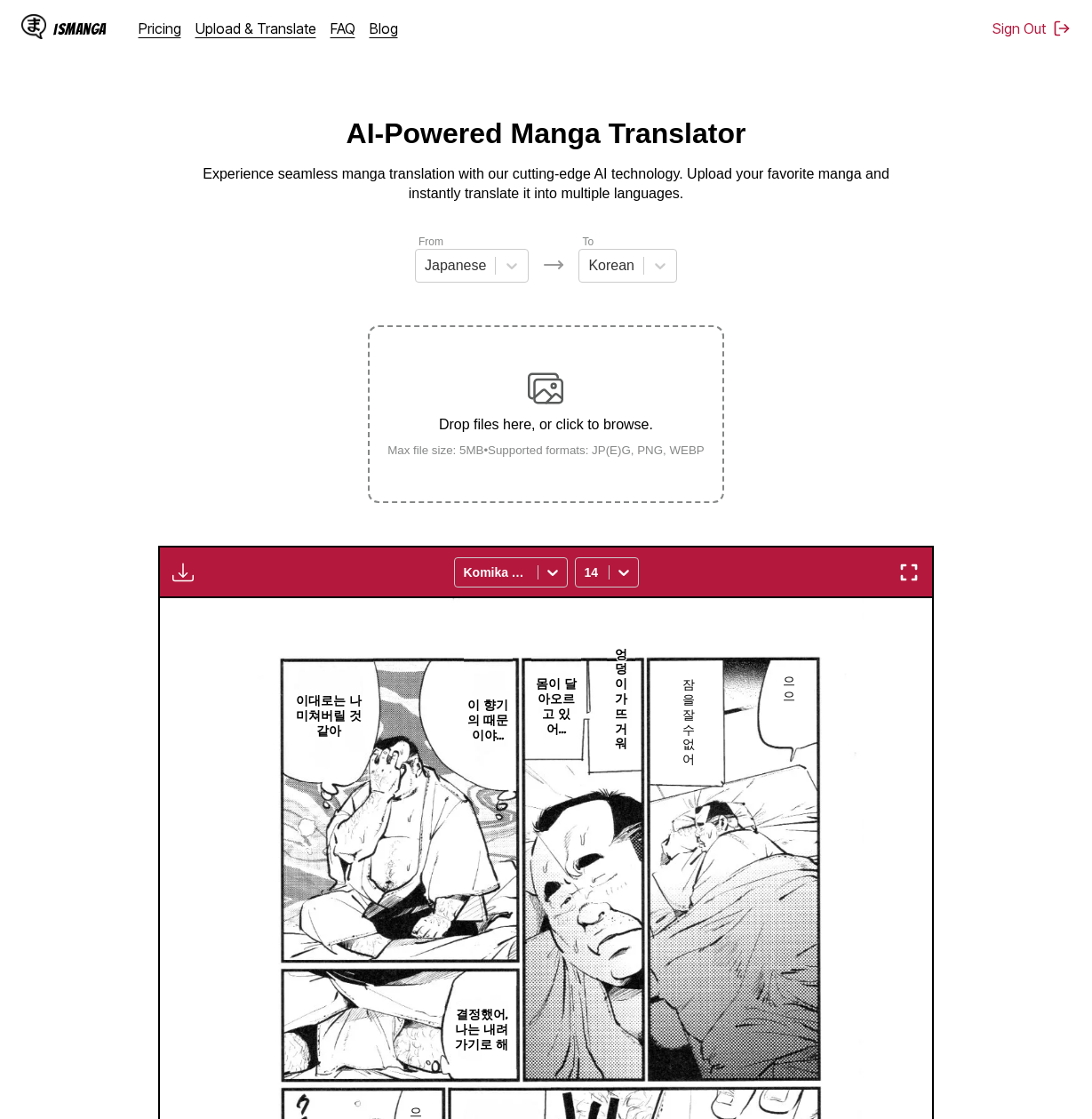 click on "IsManga  Pricing Upload & Translate FAQ Blog Sign Out Pricing Upload & Translate FAQ Blog" at bounding box center [546, 28] 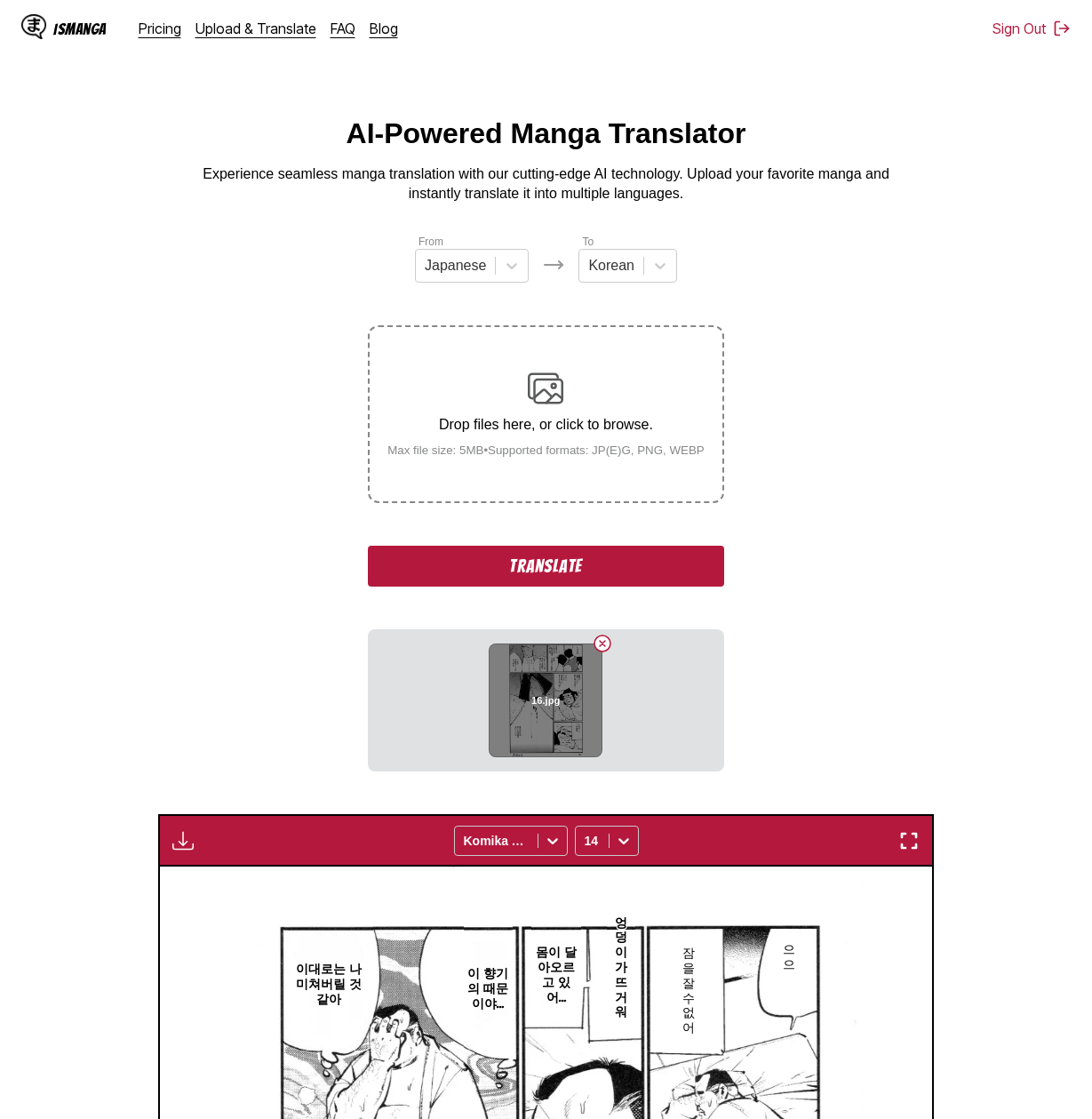 click at bounding box center (602, 643) 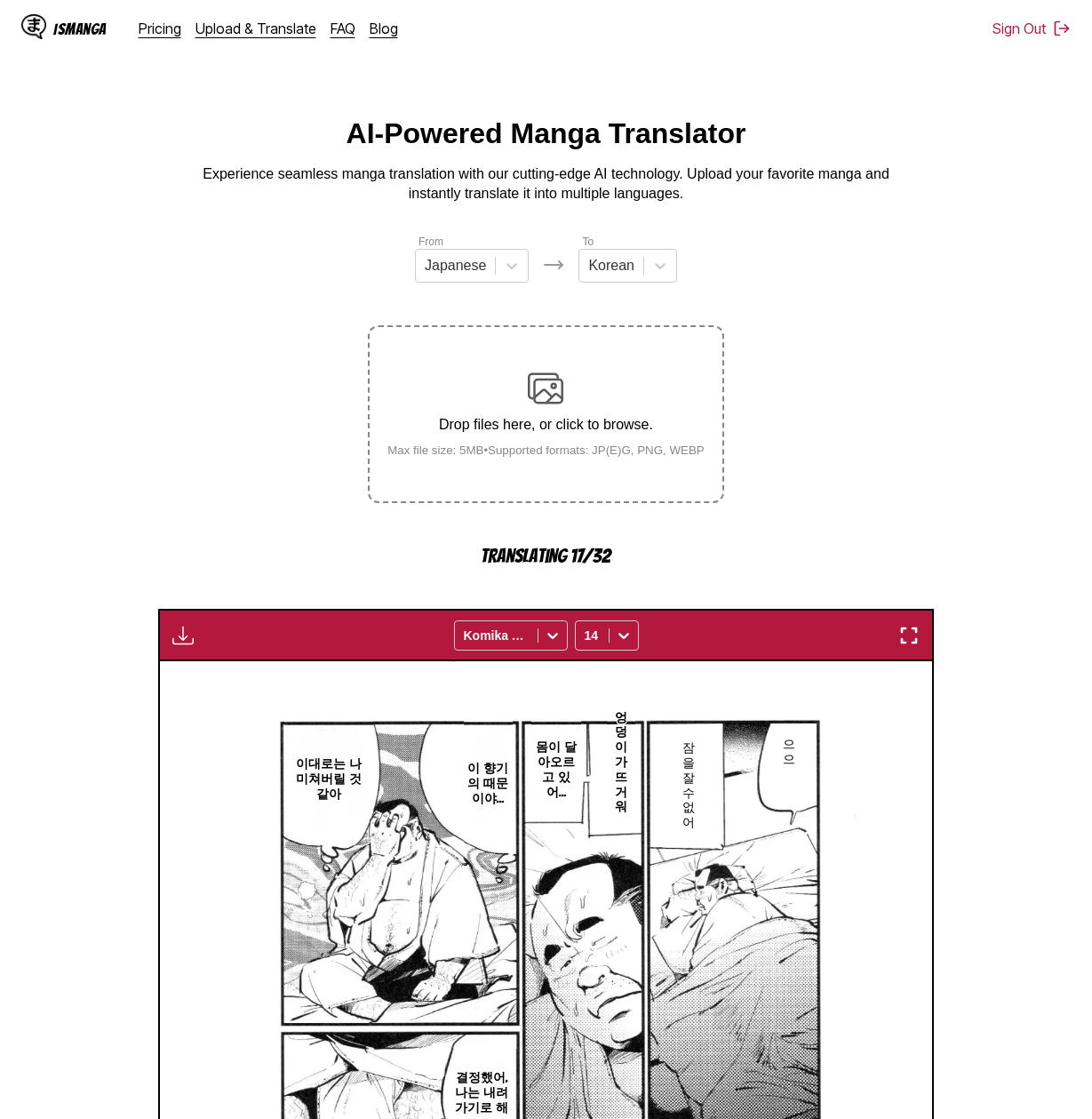 scroll, scrollTop: 0, scrollLeft: 0, axis: both 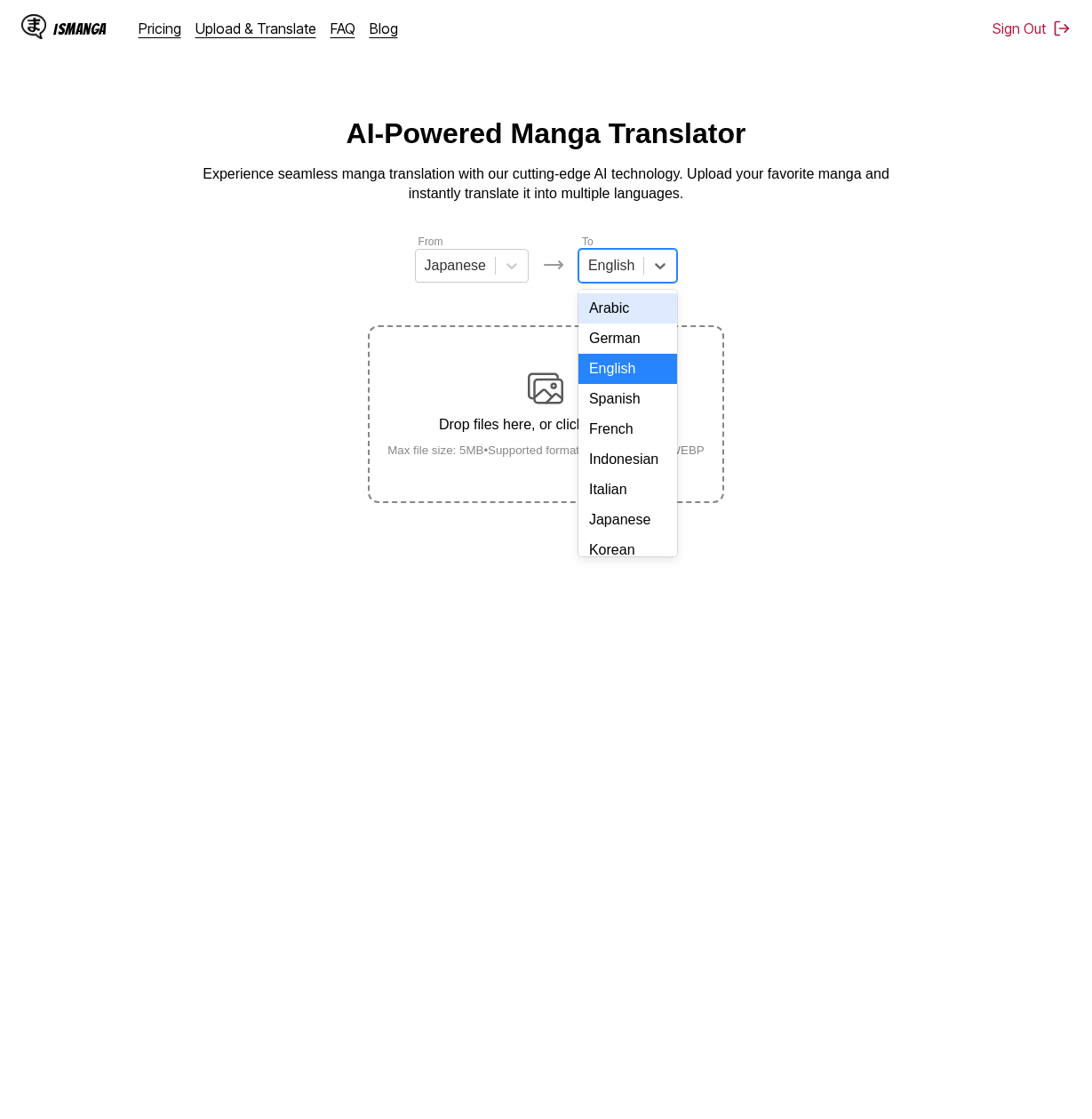 click at bounding box center [611, 266] 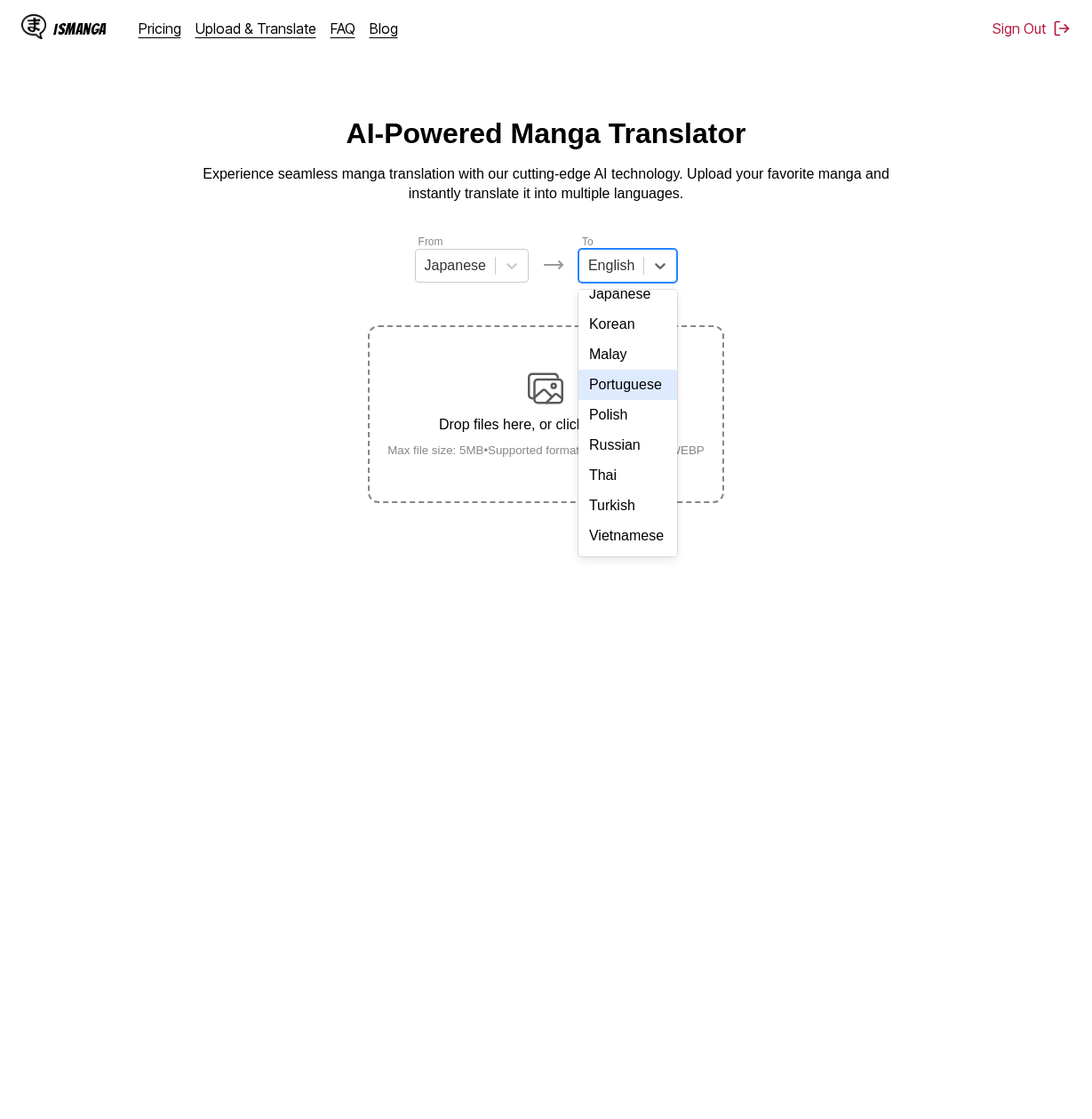 scroll, scrollTop: 211, scrollLeft: 0, axis: vertical 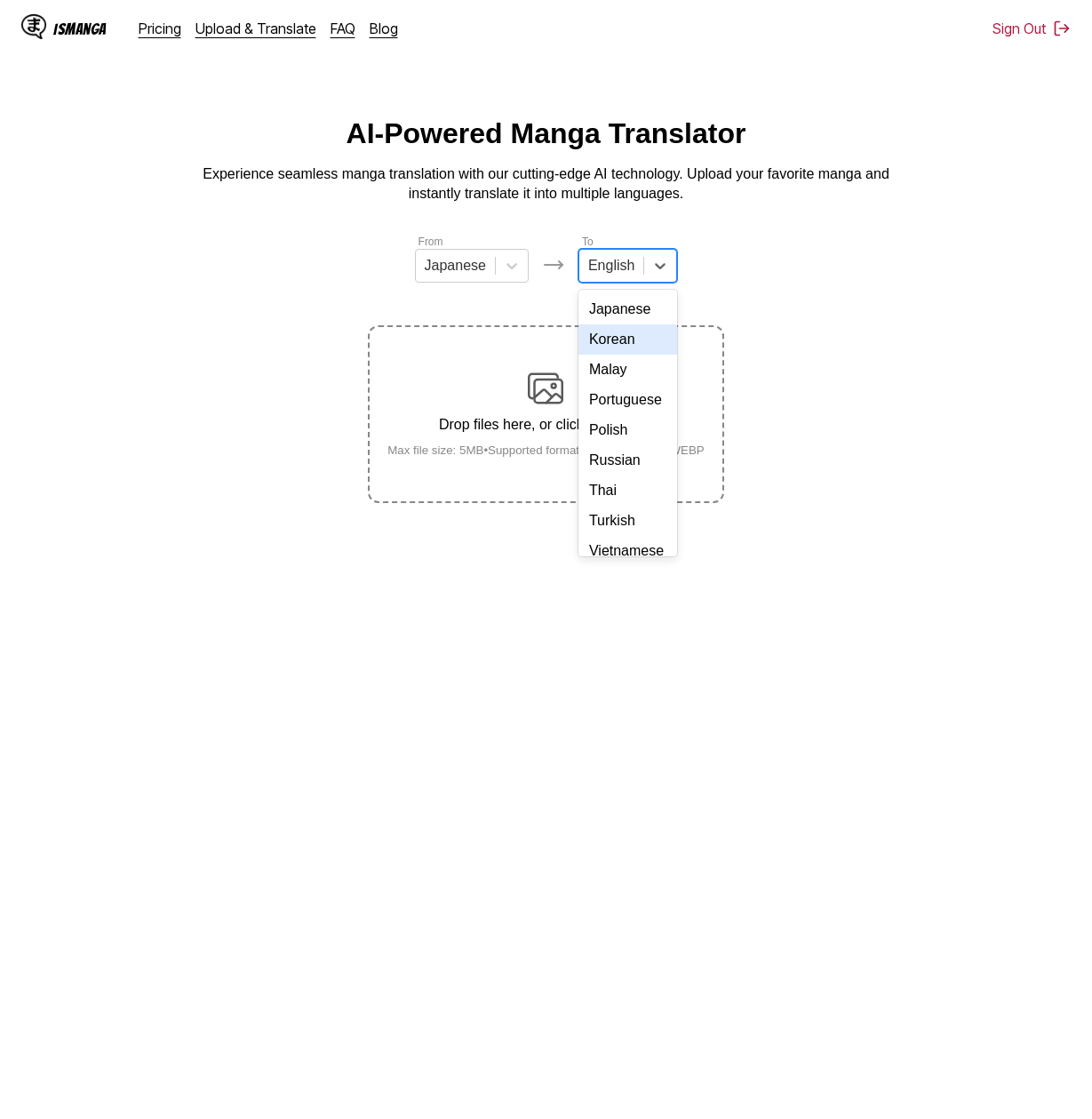 click on "Korean" at bounding box center [627, 340] 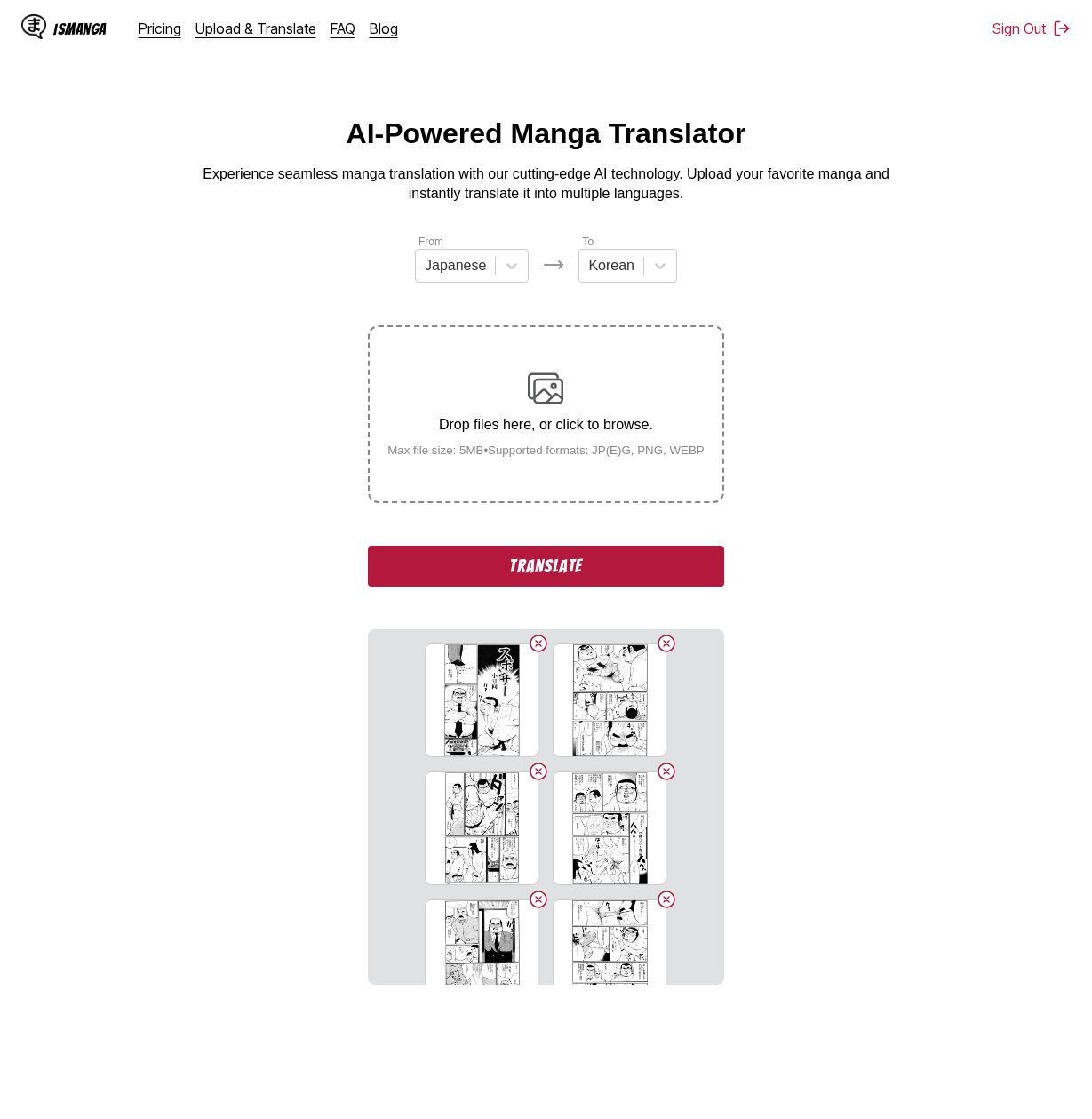 click on "Translate" at bounding box center (546, 566) 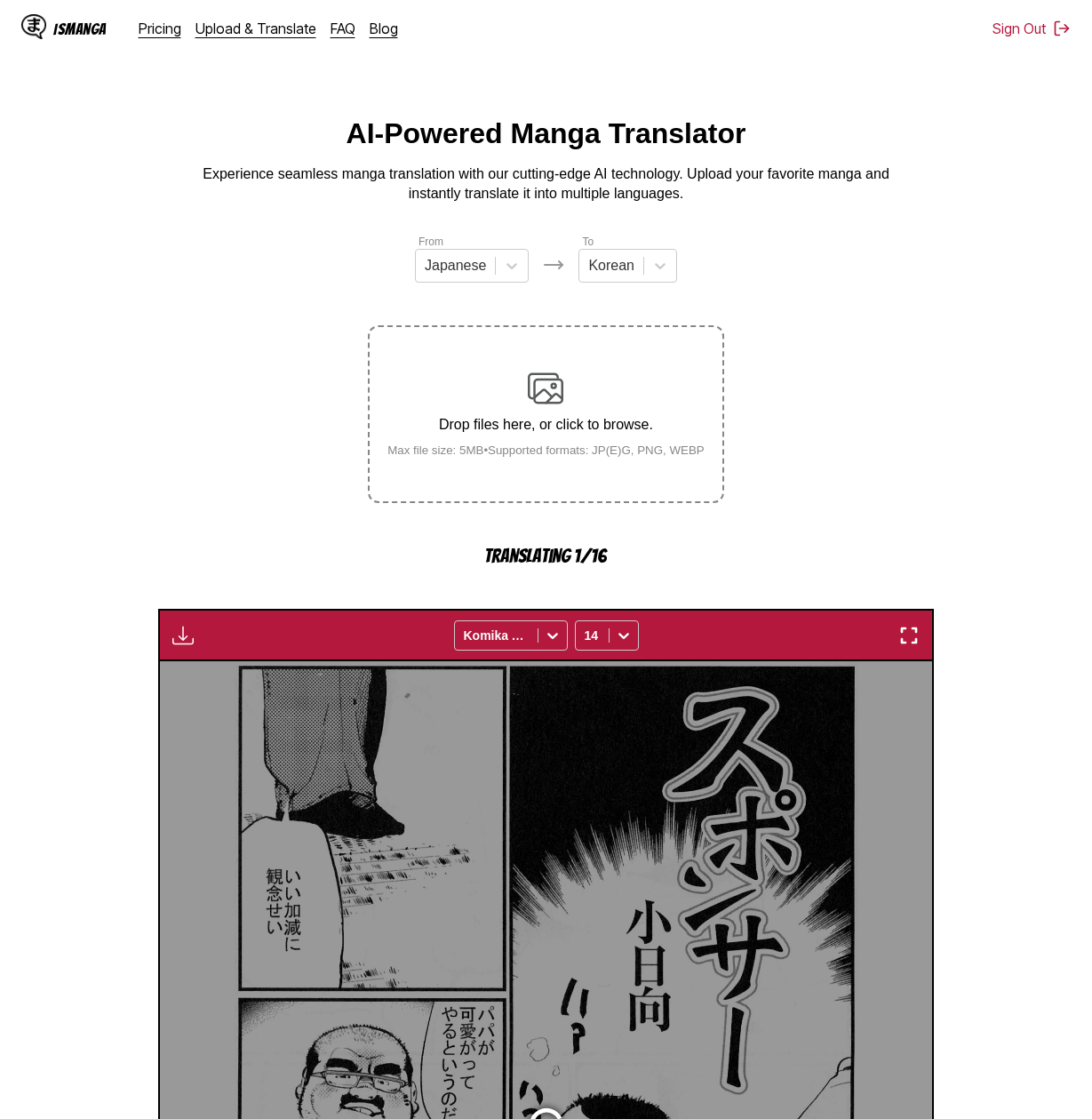 scroll, scrollTop: 473, scrollLeft: 0, axis: vertical 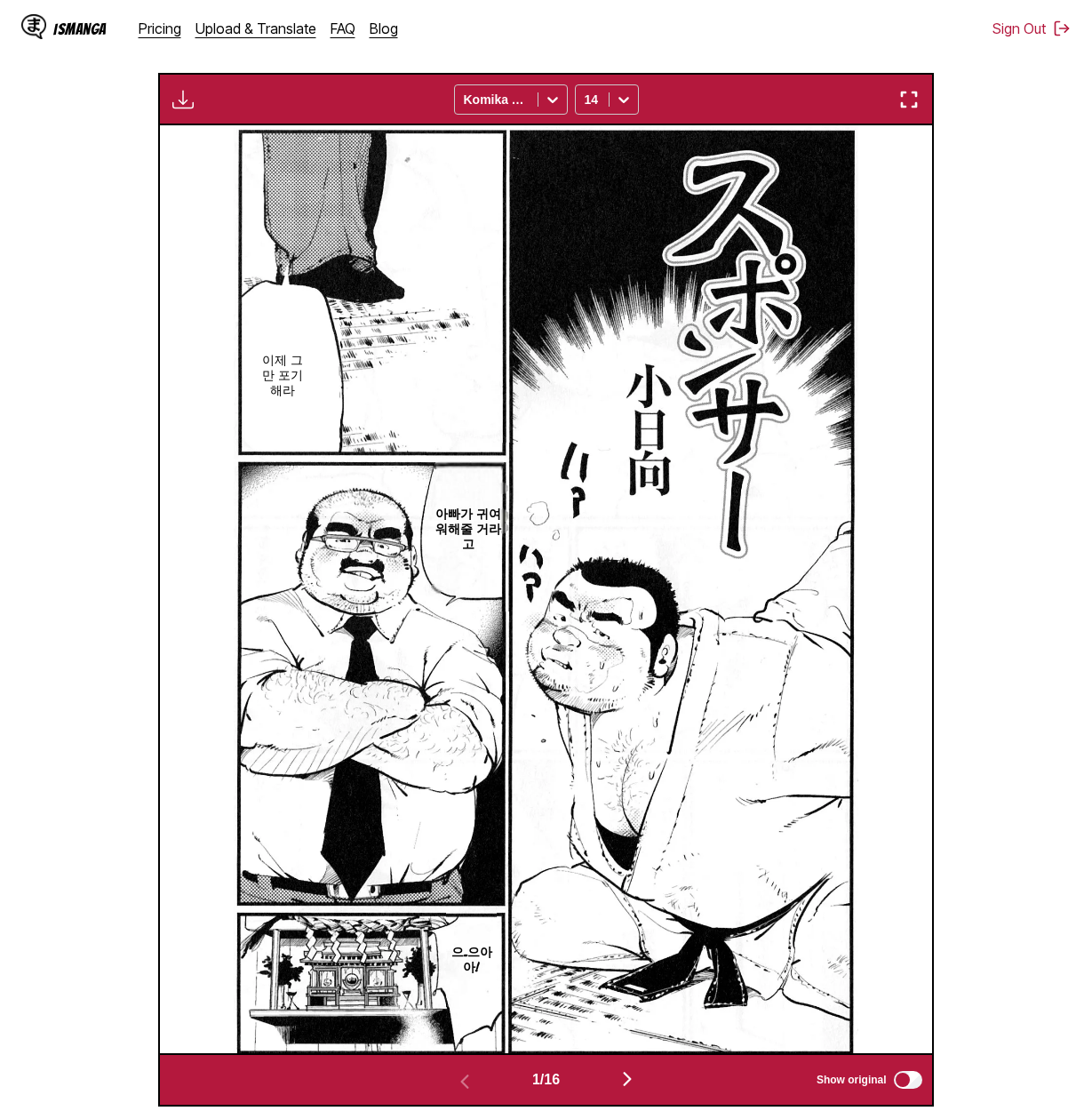 click at bounding box center (183, 100) 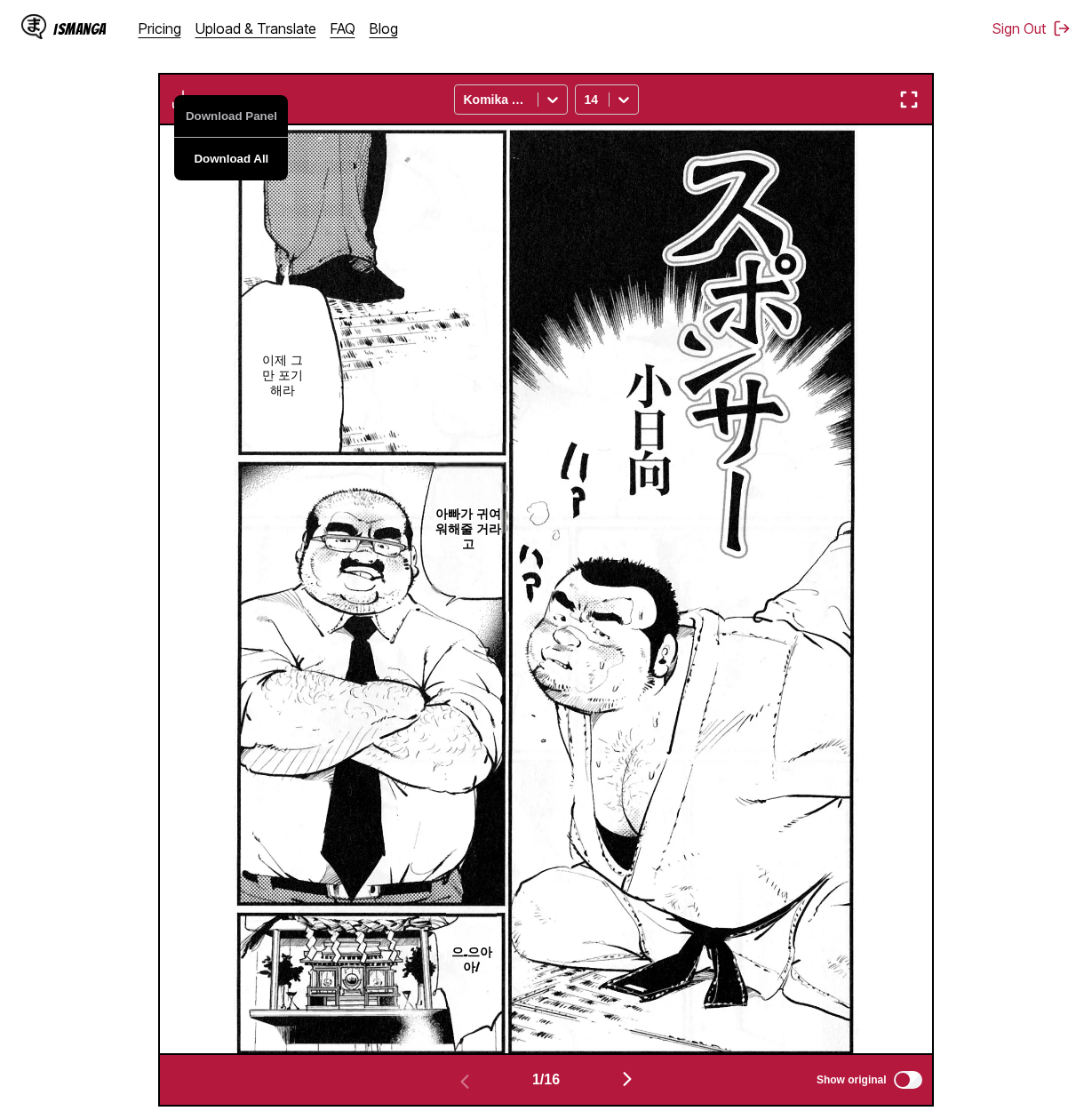 click on "Download All" at bounding box center (231, 159) 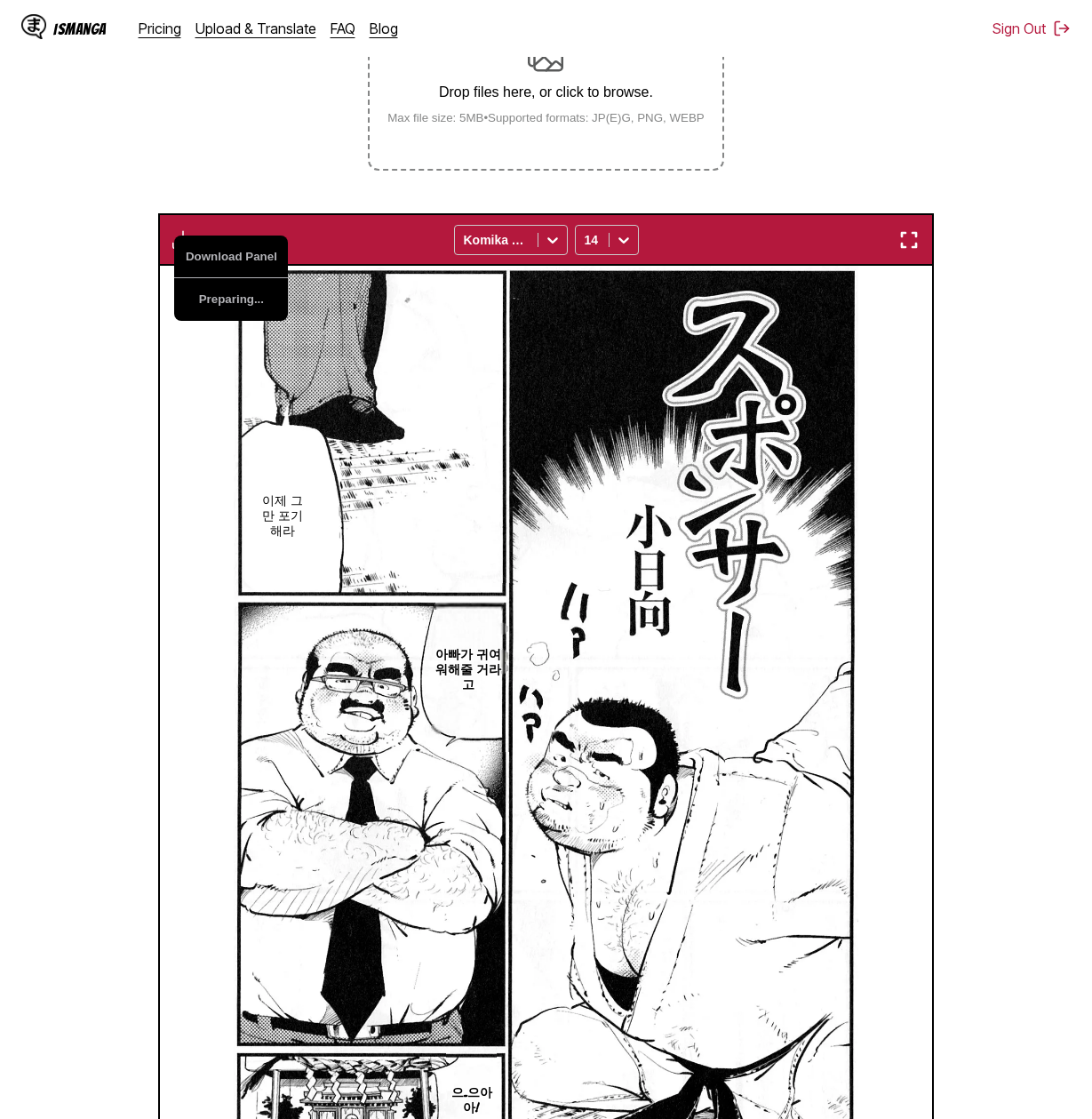 scroll, scrollTop: 562, scrollLeft: 0, axis: vertical 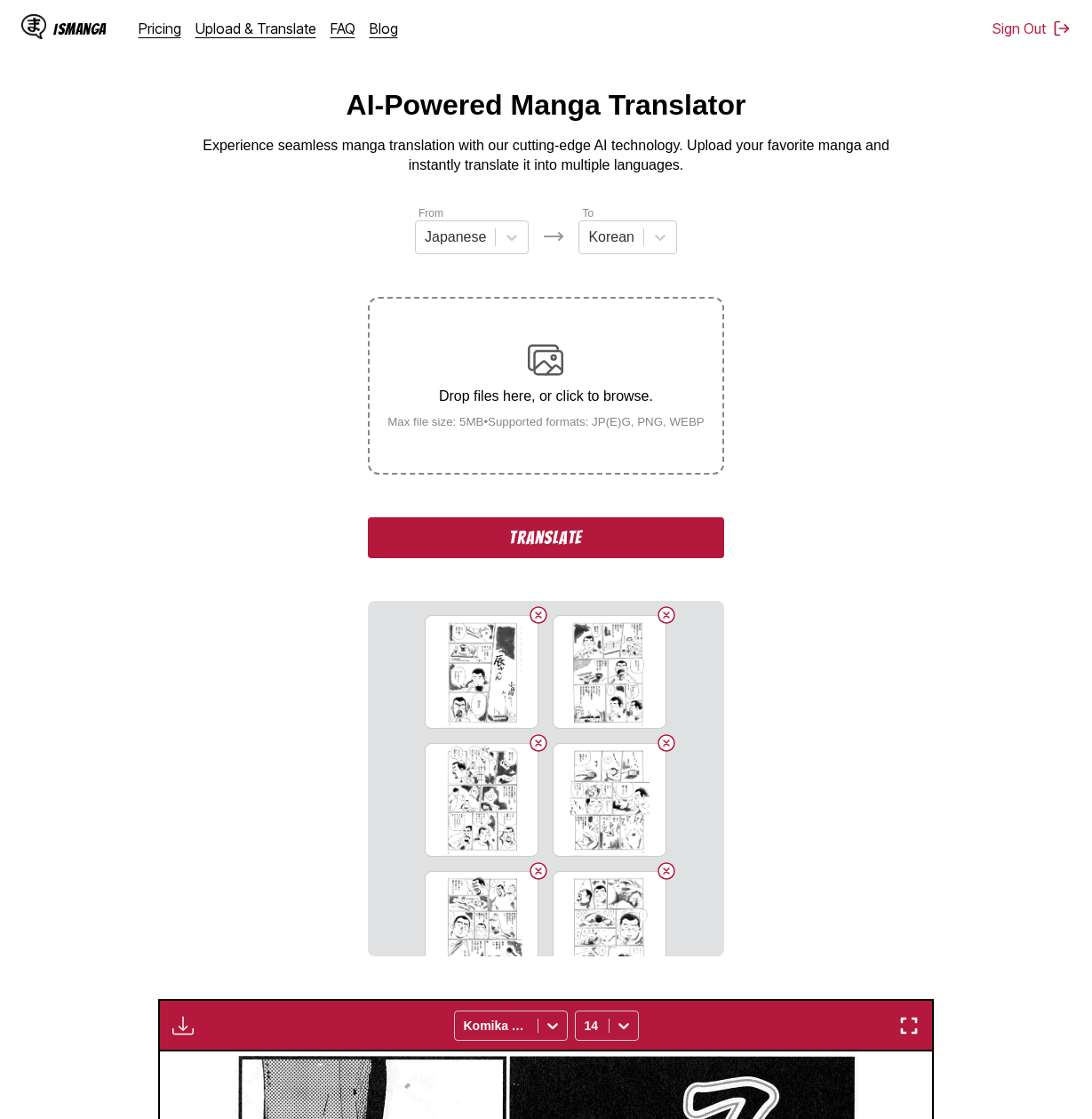 click on "Translate" at bounding box center (546, 538) 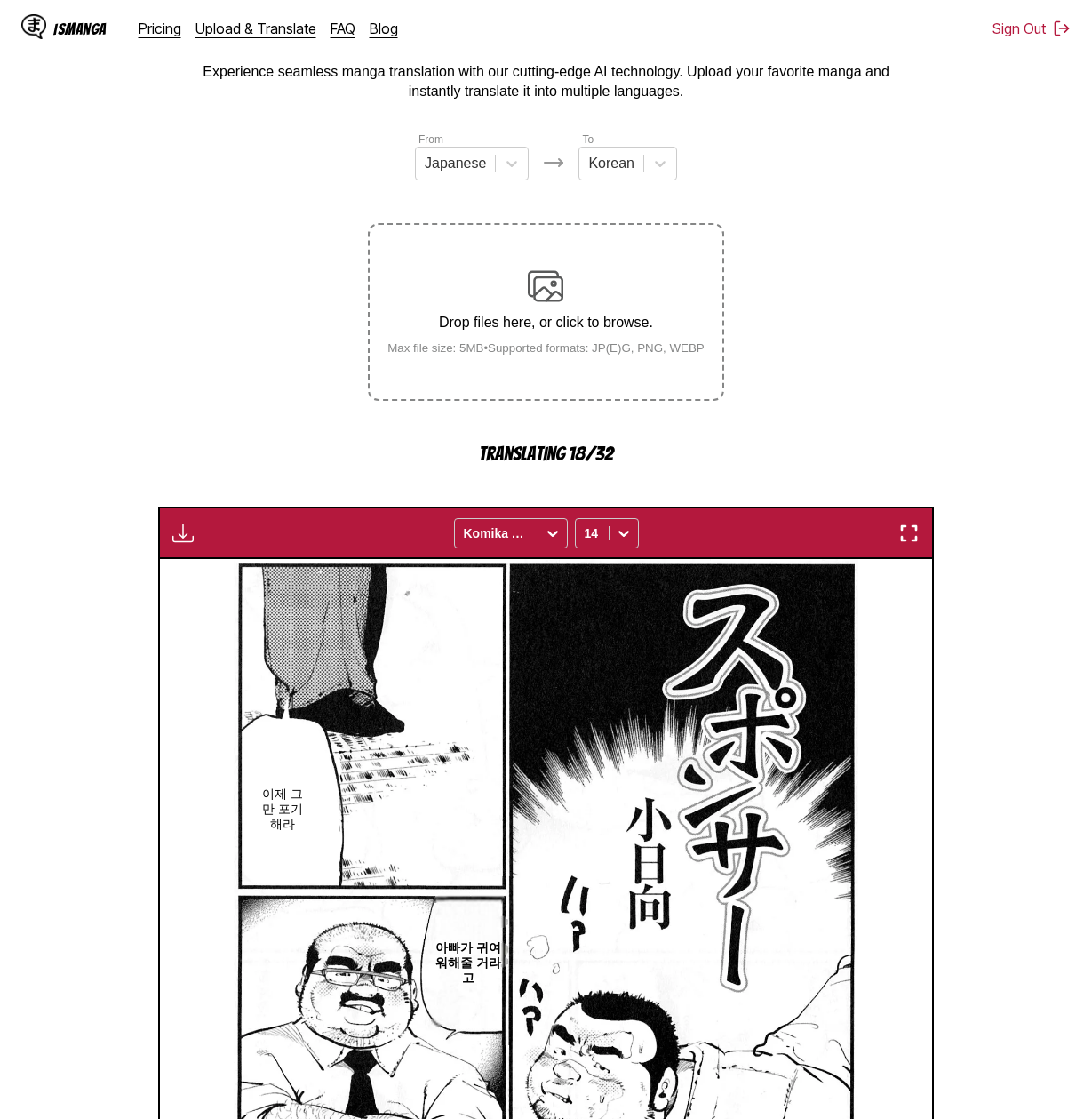 scroll, scrollTop: 117, scrollLeft: 0, axis: vertical 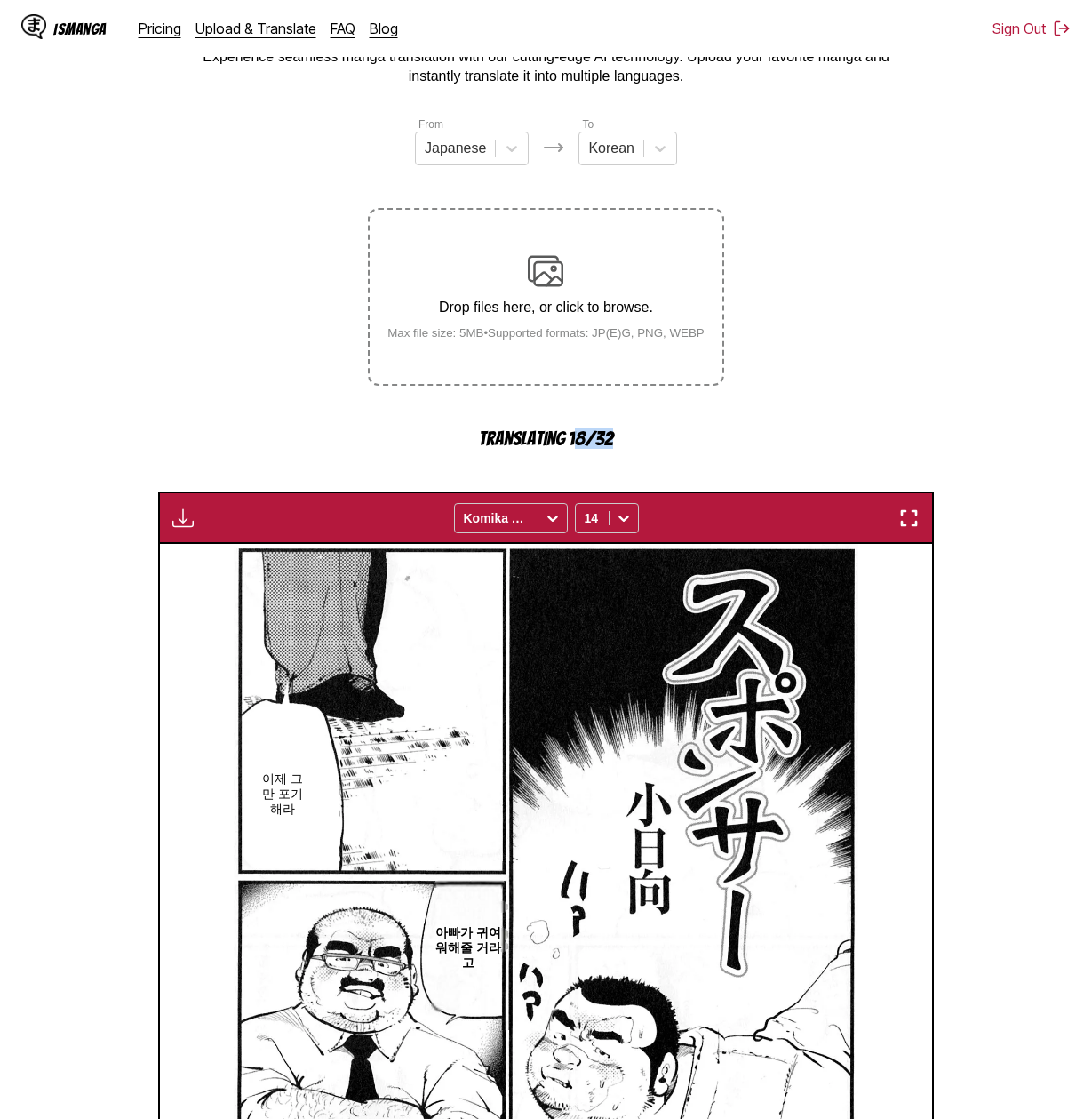 drag, startPoint x: 578, startPoint y: 444, endPoint x: 661, endPoint y: 448, distance: 83.09633 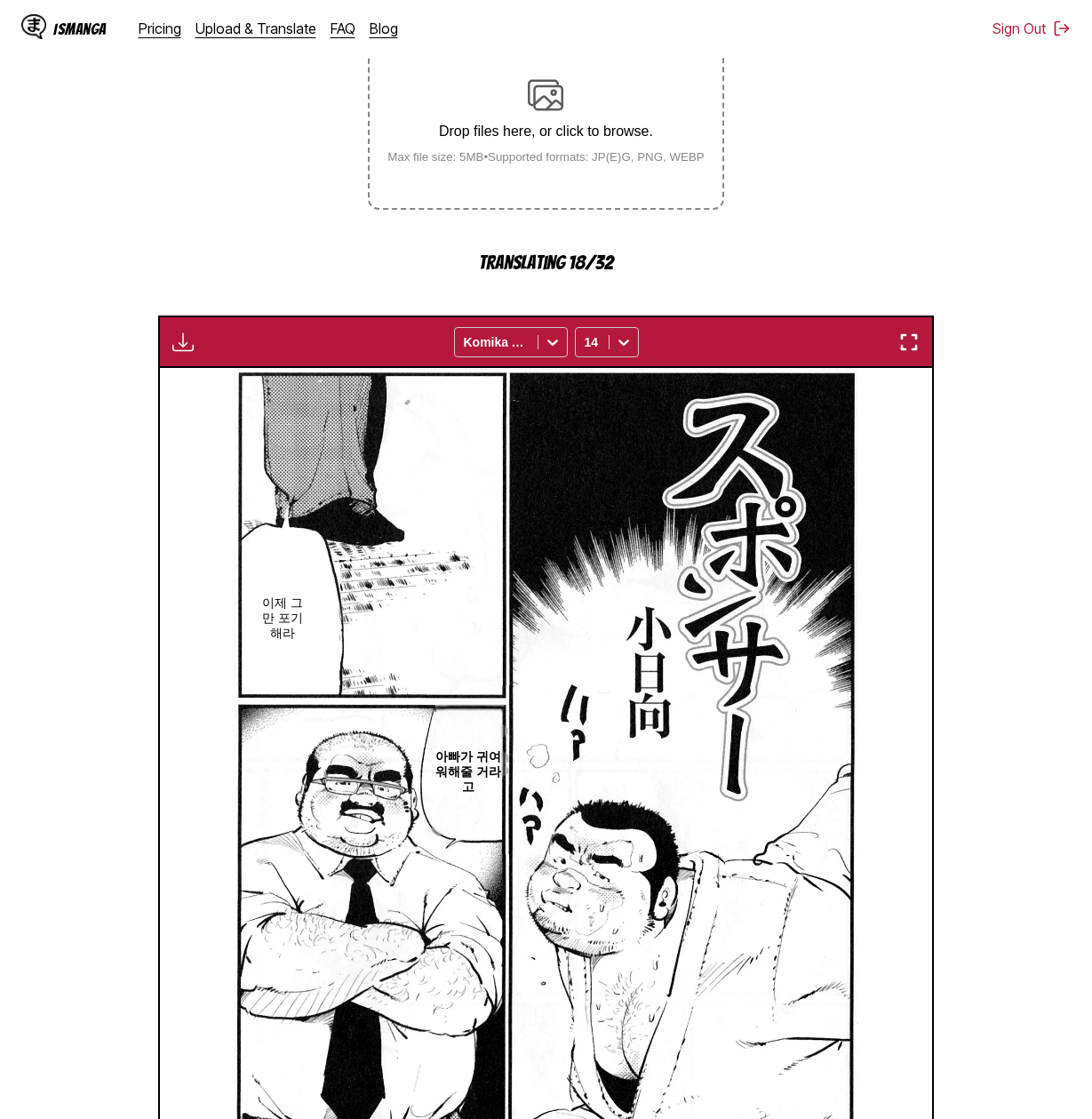 scroll, scrollTop: 295, scrollLeft: 0, axis: vertical 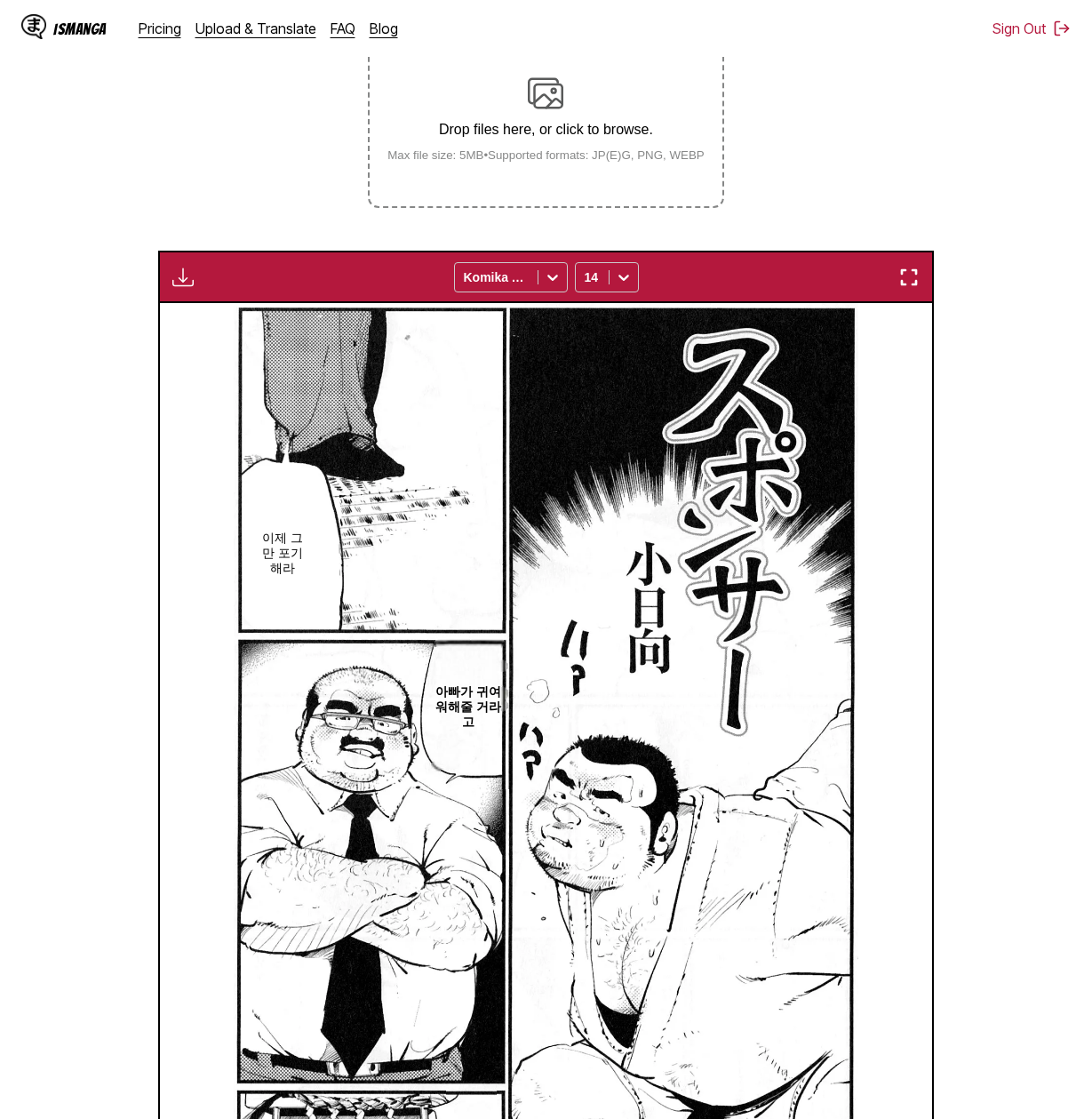 click at bounding box center (183, 277) 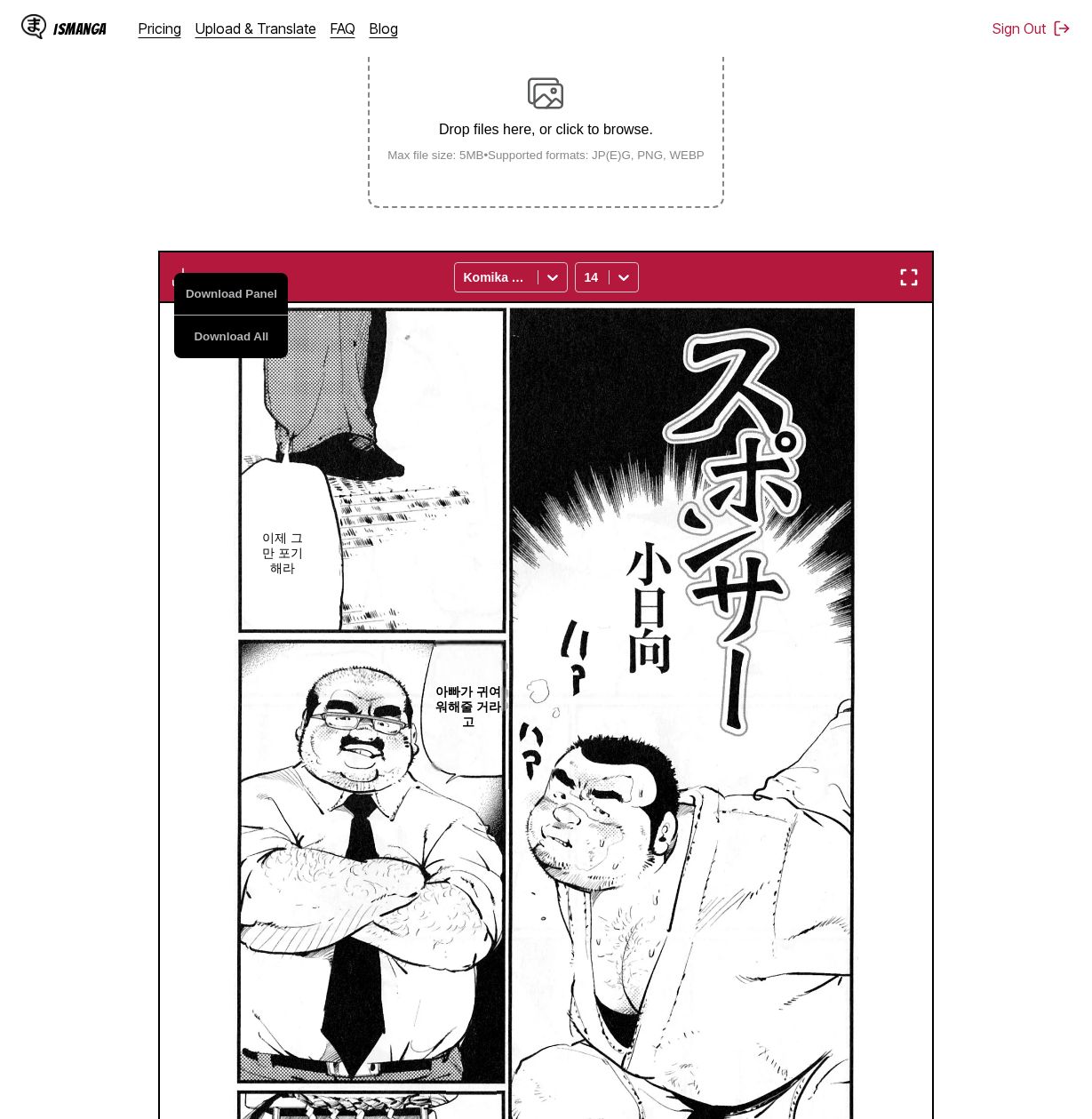 drag, startPoint x: 211, startPoint y: 345, endPoint x: 870, endPoint y: 277, distance: 662.499 